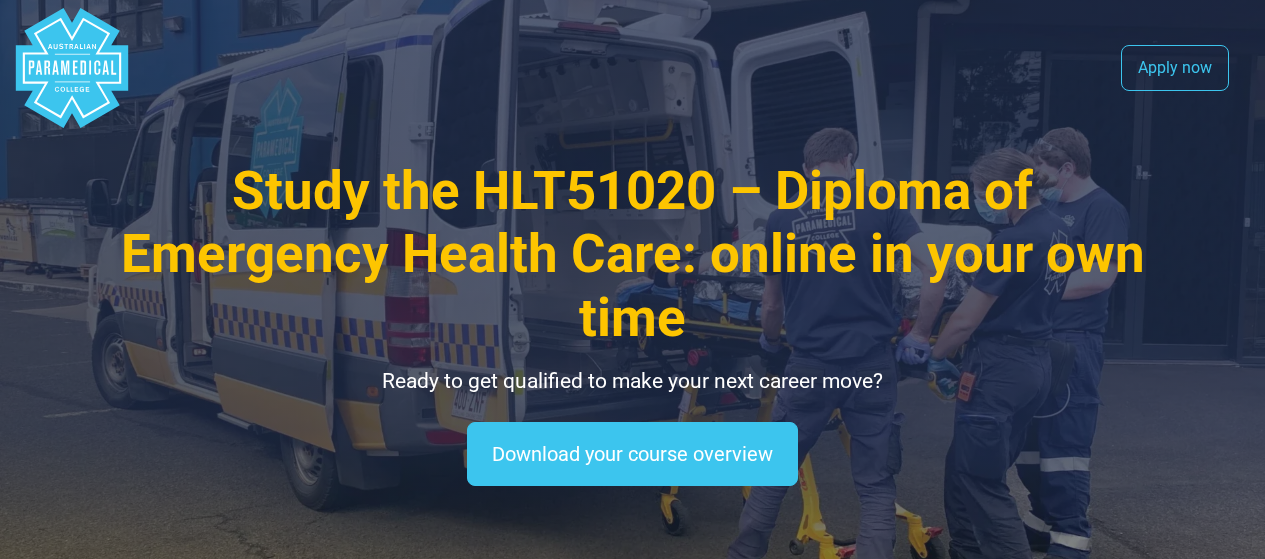 scroll, scrollTop: 0, scrollLeft: 0, axis: both 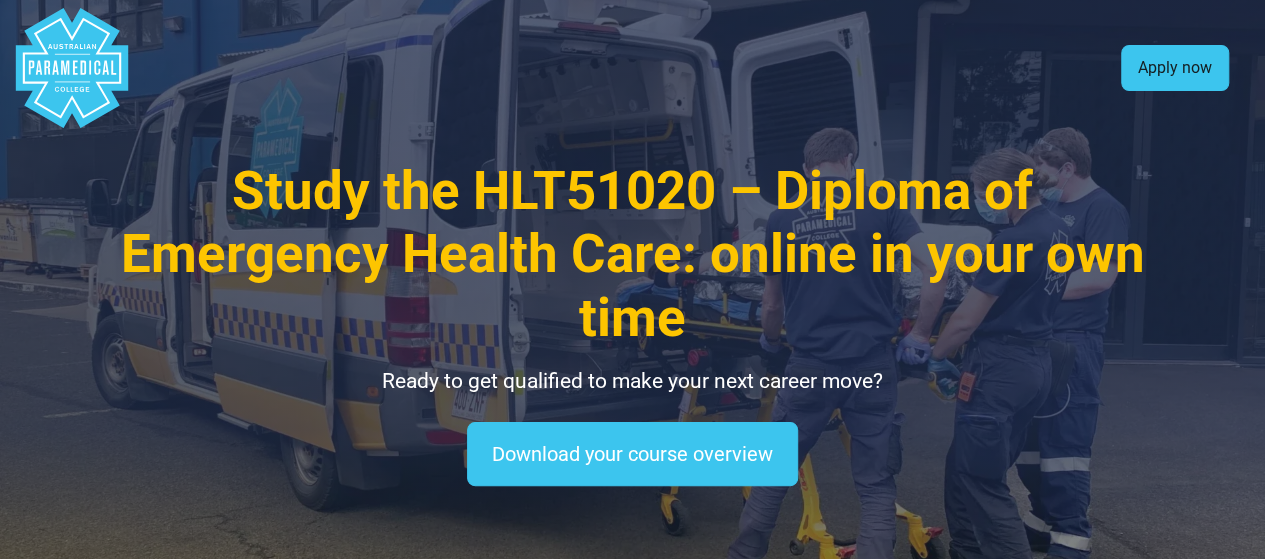 click on "Apply now" at bounding box center (1175, 68) 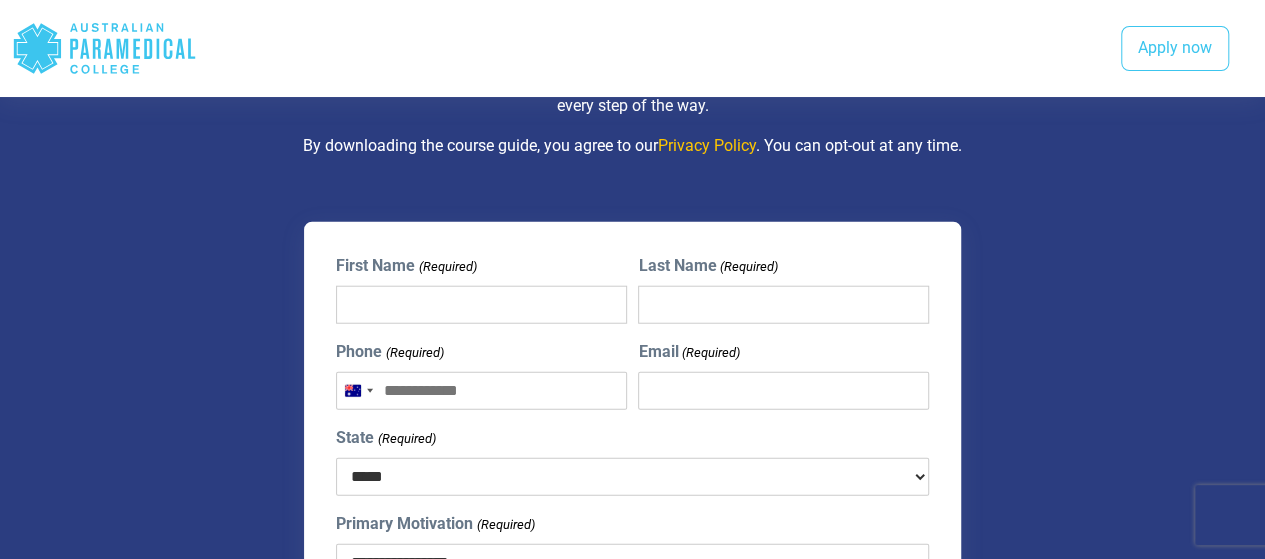 click on "First Name (Required)" at bounding box center [481, 305] 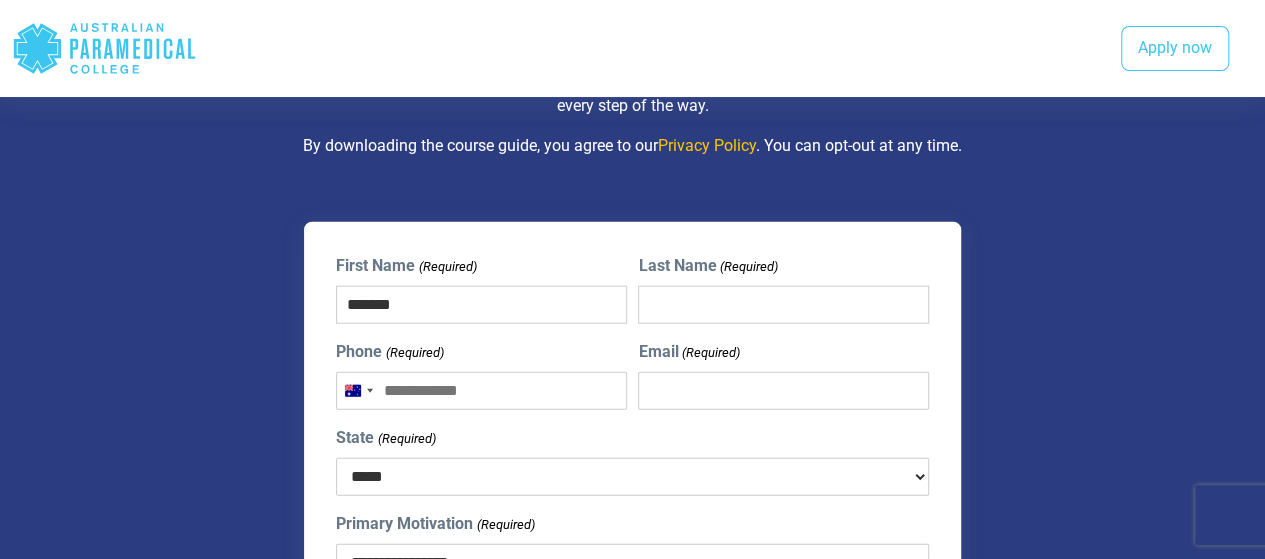 type on "*****" 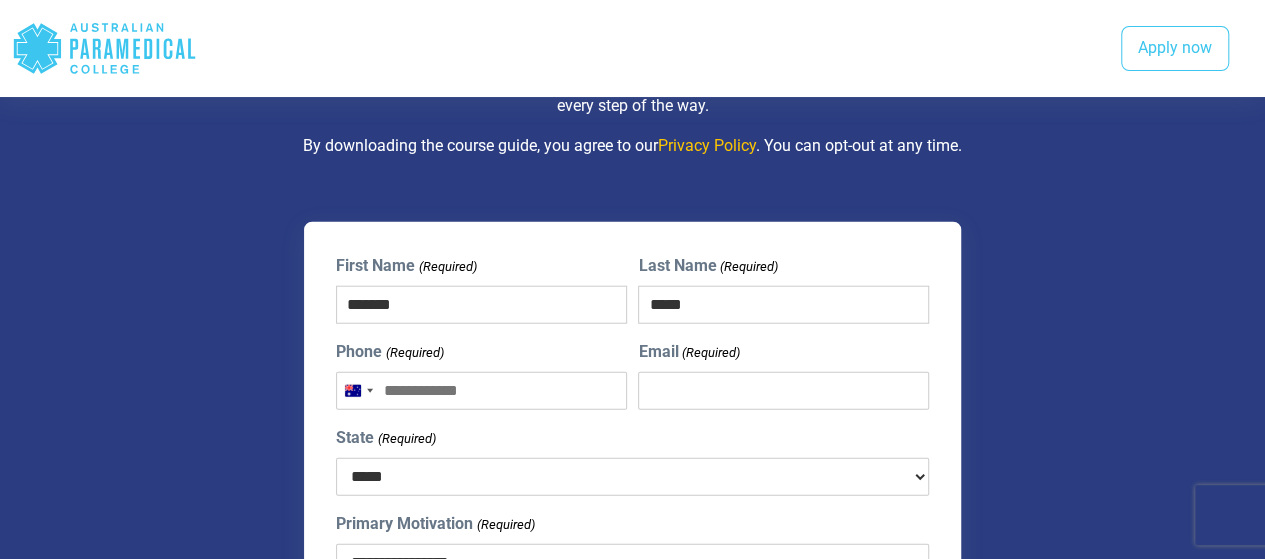 type on "**********" 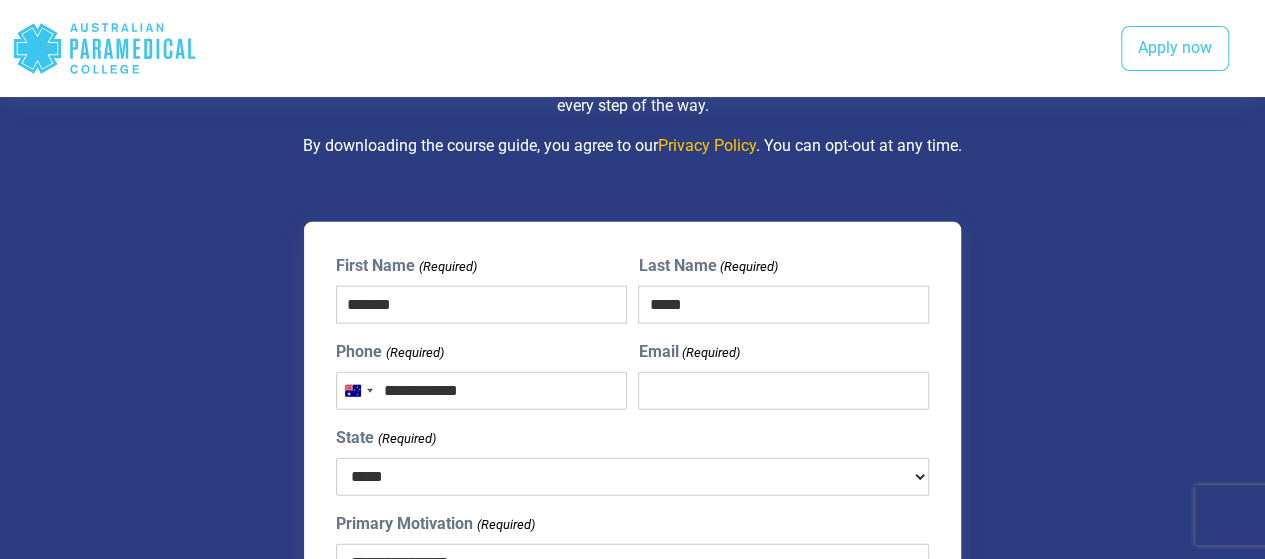 type on "**********" 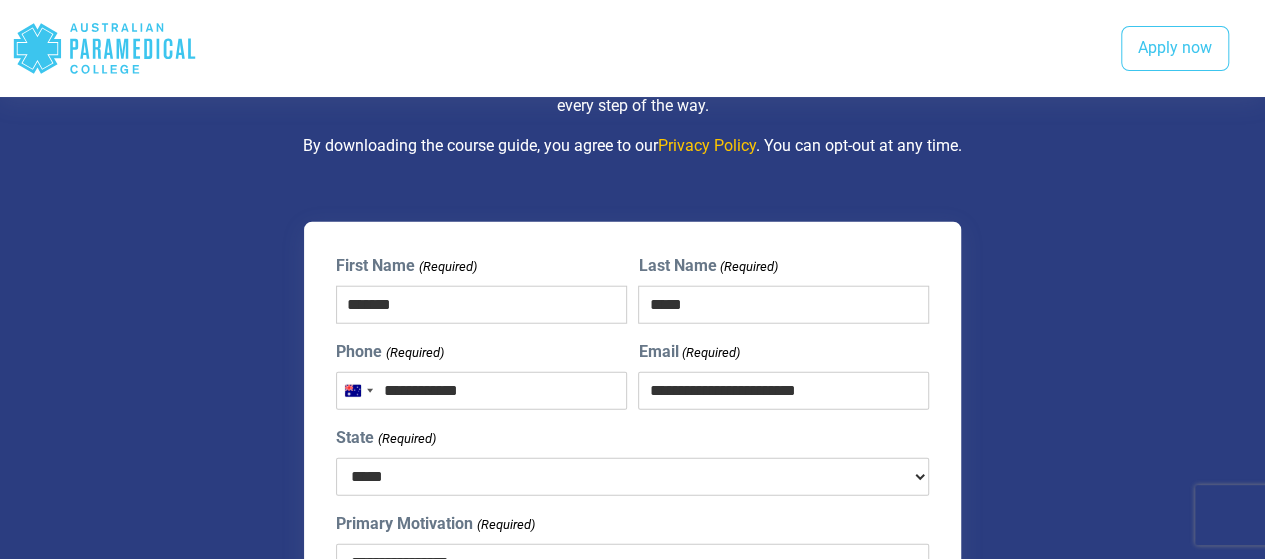 select on "***" 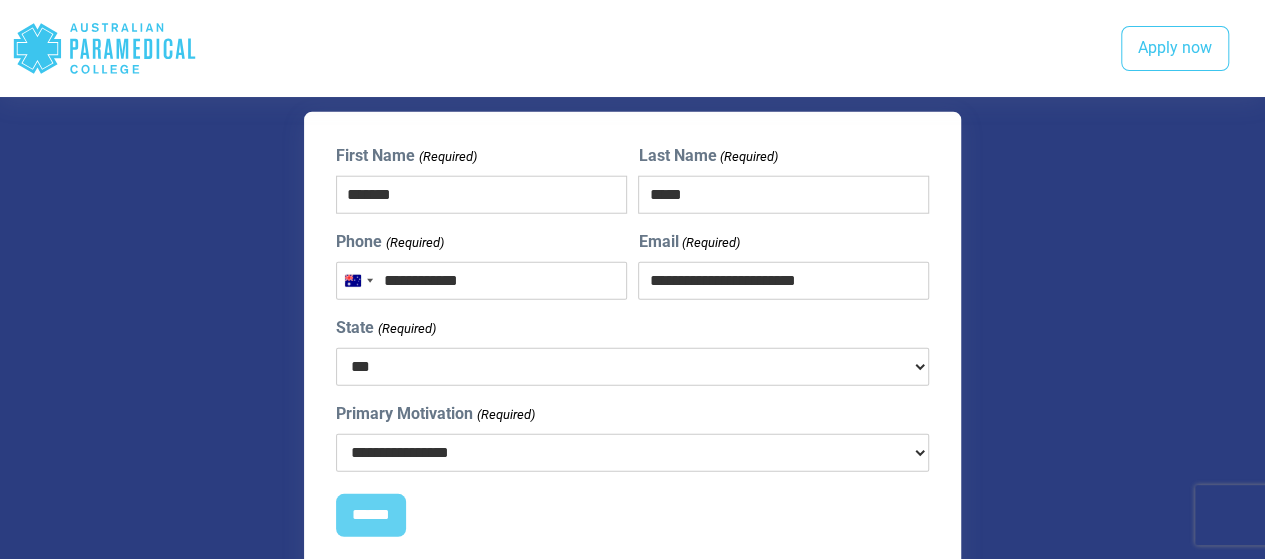 scroll, scrollTop: 2514, scrollLeft: 0, axis: vertical 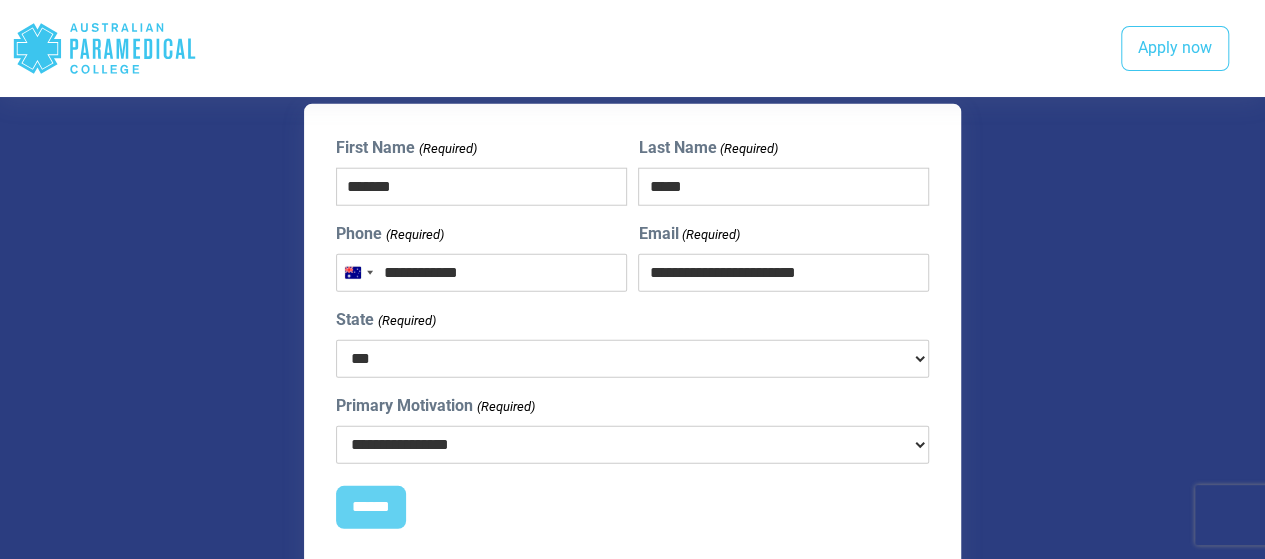 click on "**********" at bounding box center (632, 445) 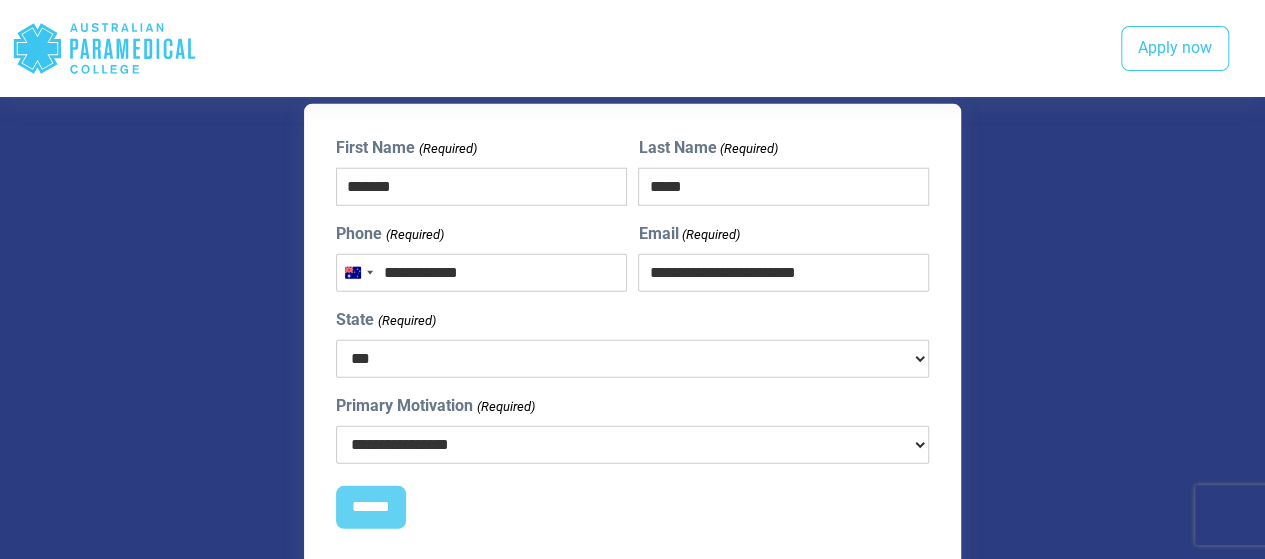 select on "**********" 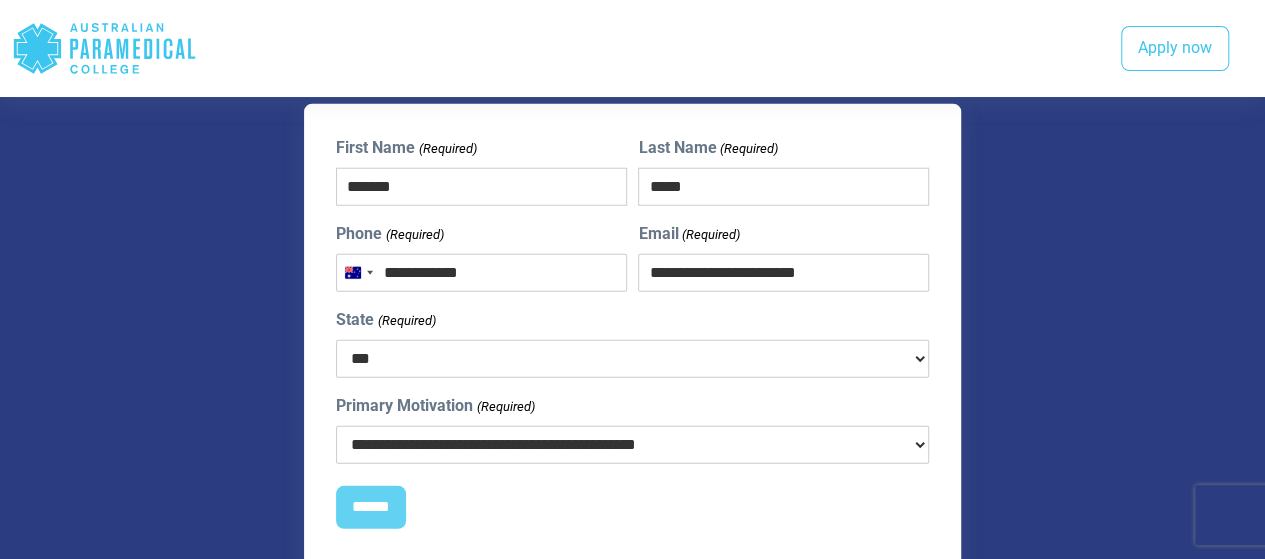 click on "**********" at bounding box center (632, 445) 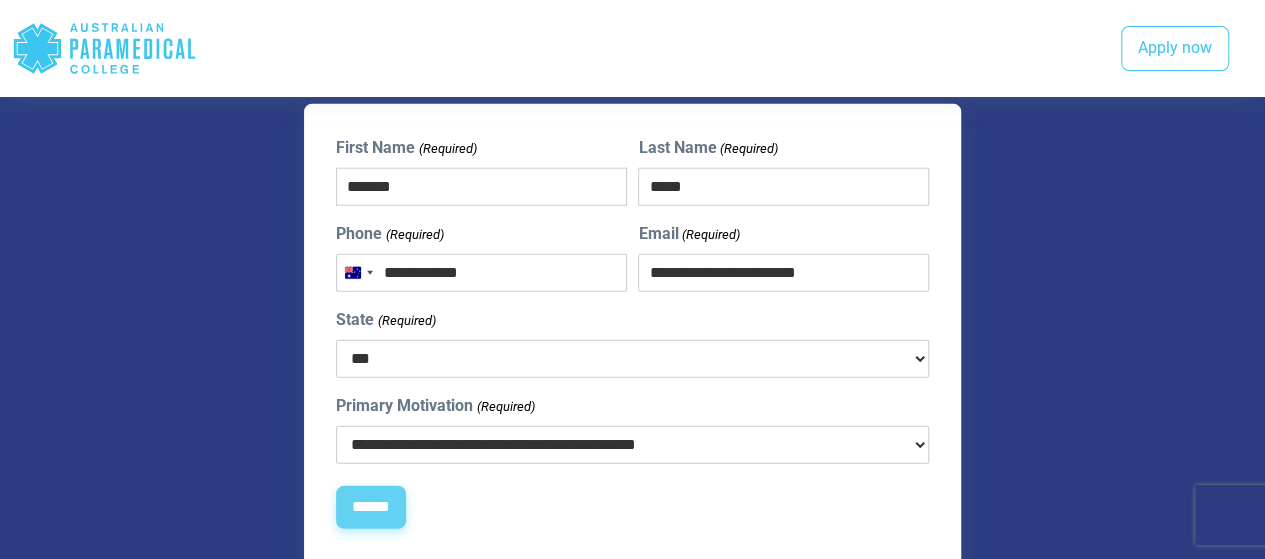 click on "******" at bounding box center (371, 508) 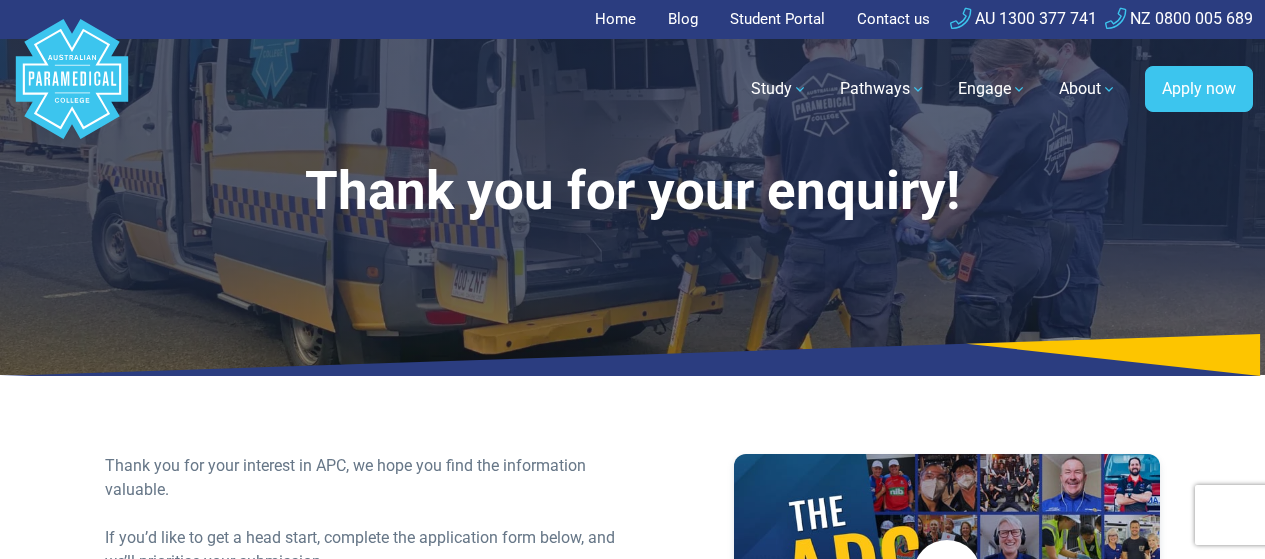scroll, scrollTop: 0, scrollLeft: 0, axis: both 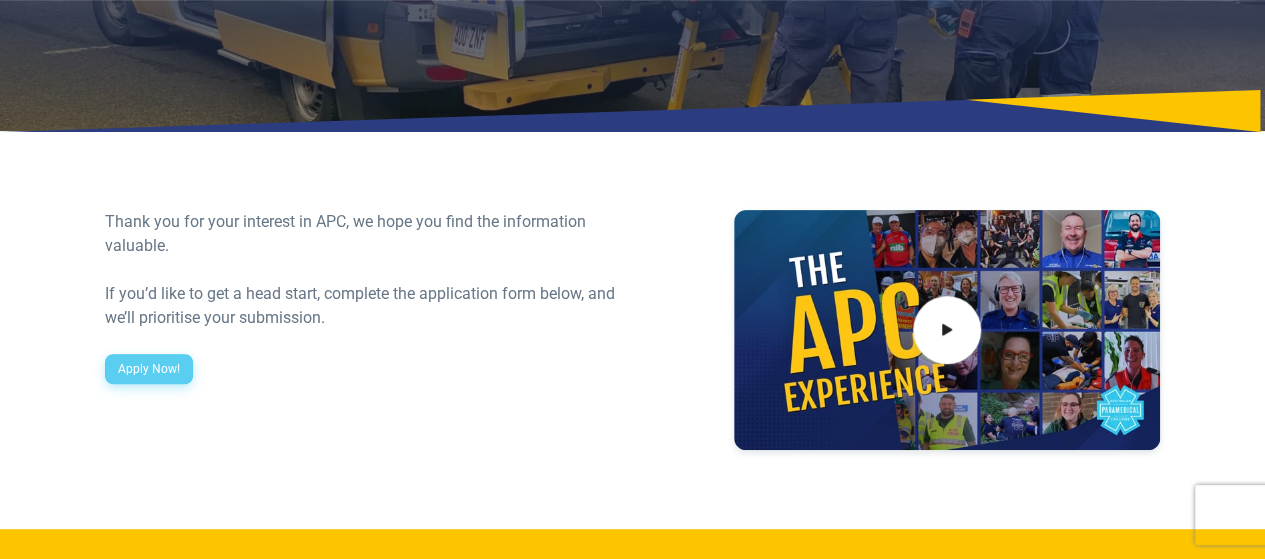 click on "Apply Now!" at bounding box center [149, 369] 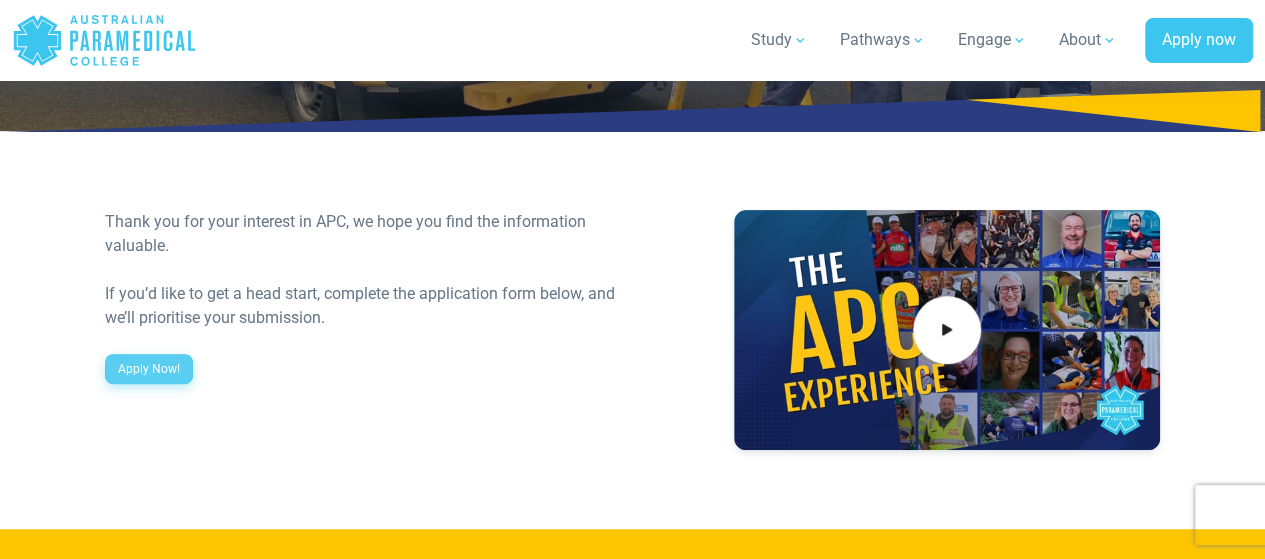 scroll, scrollTop: 1137, scrollLeft: 0, axis: vertical 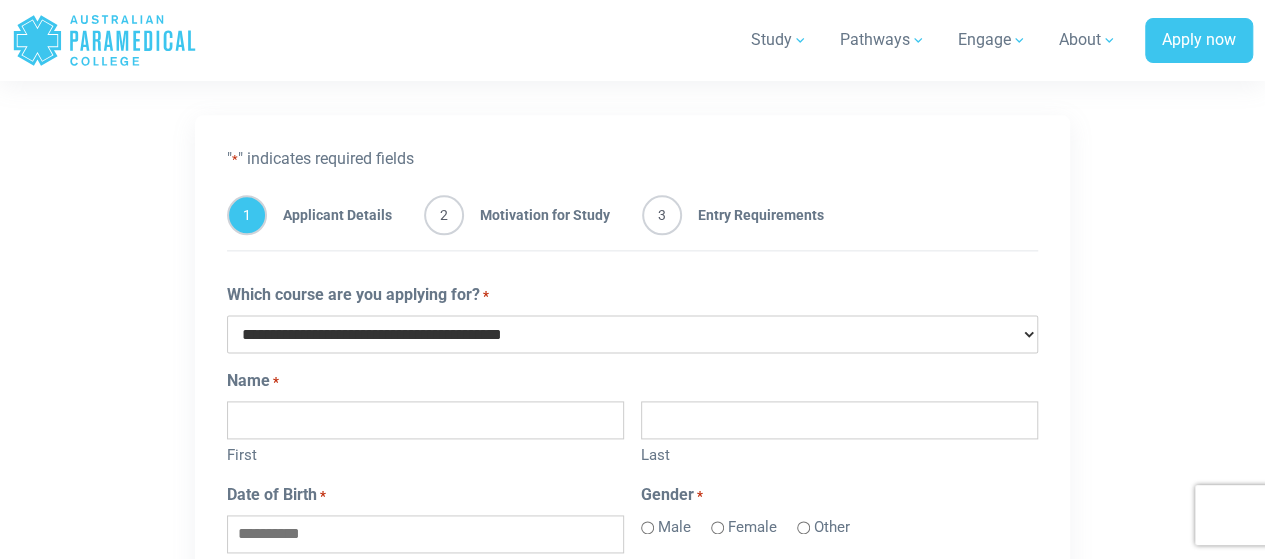click on "First" at bounding box center (425, 420) 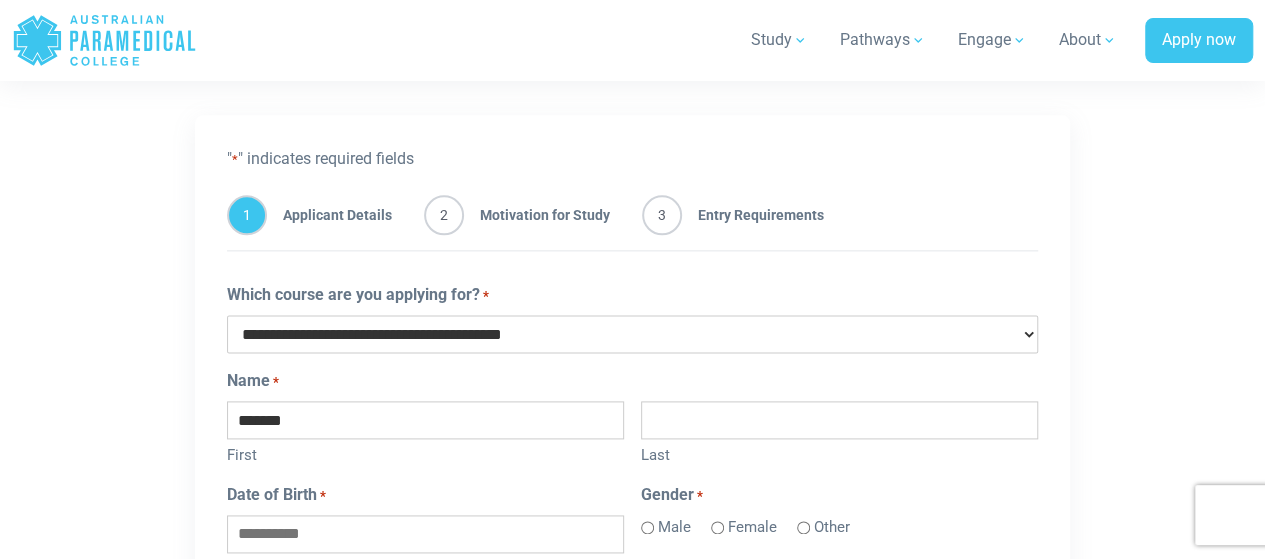 type on "*****" 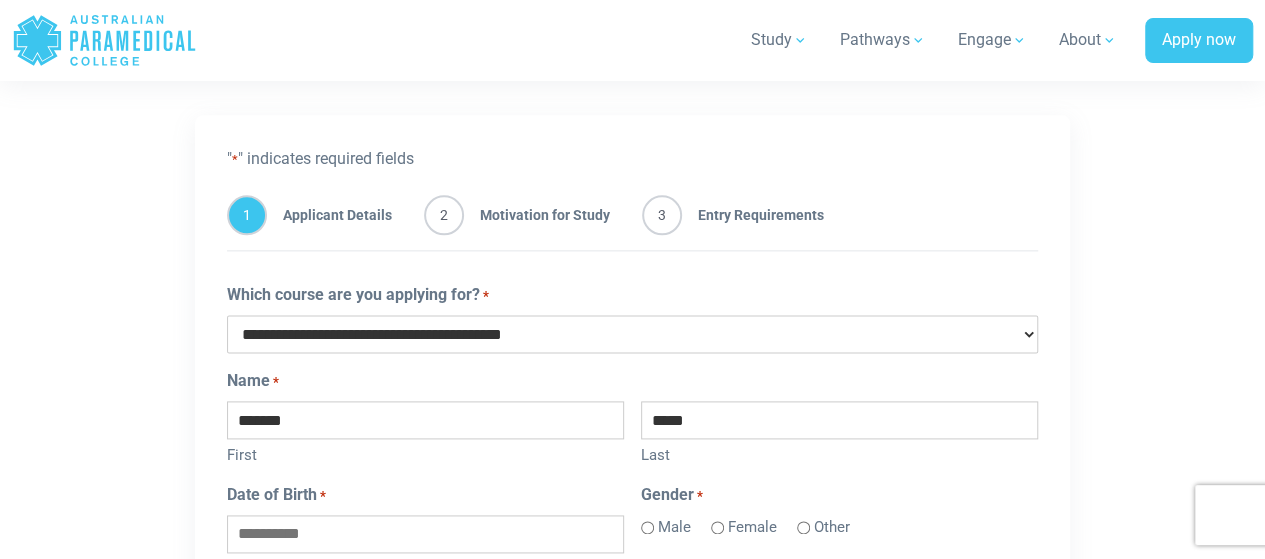 type on "**********" 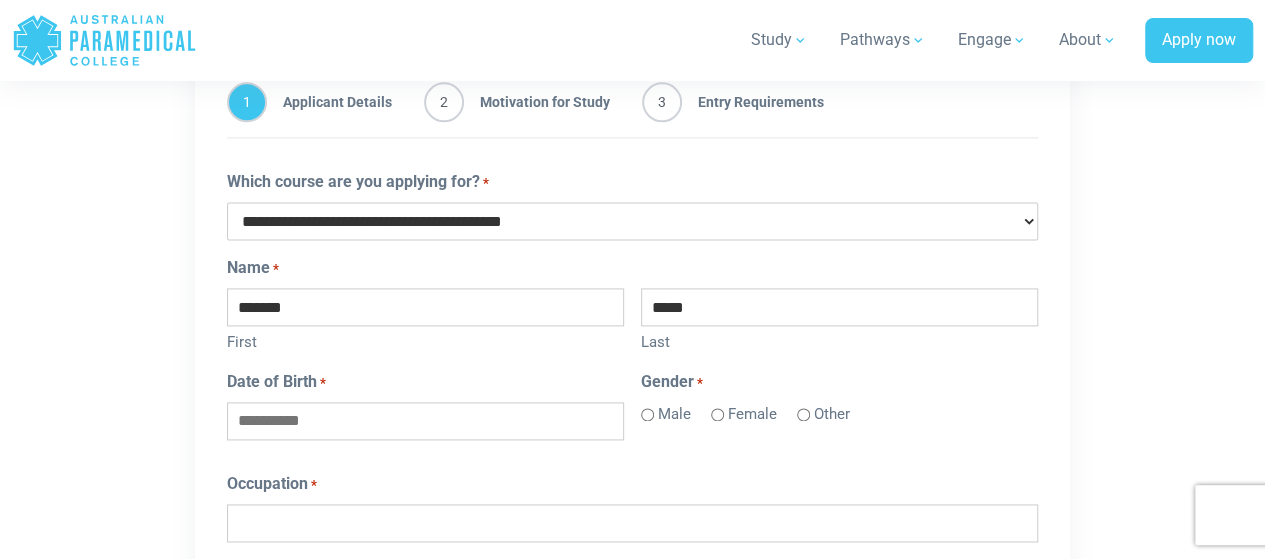 scroll, scrollTop: 1251, scrollLeft: 0, axis: vertical 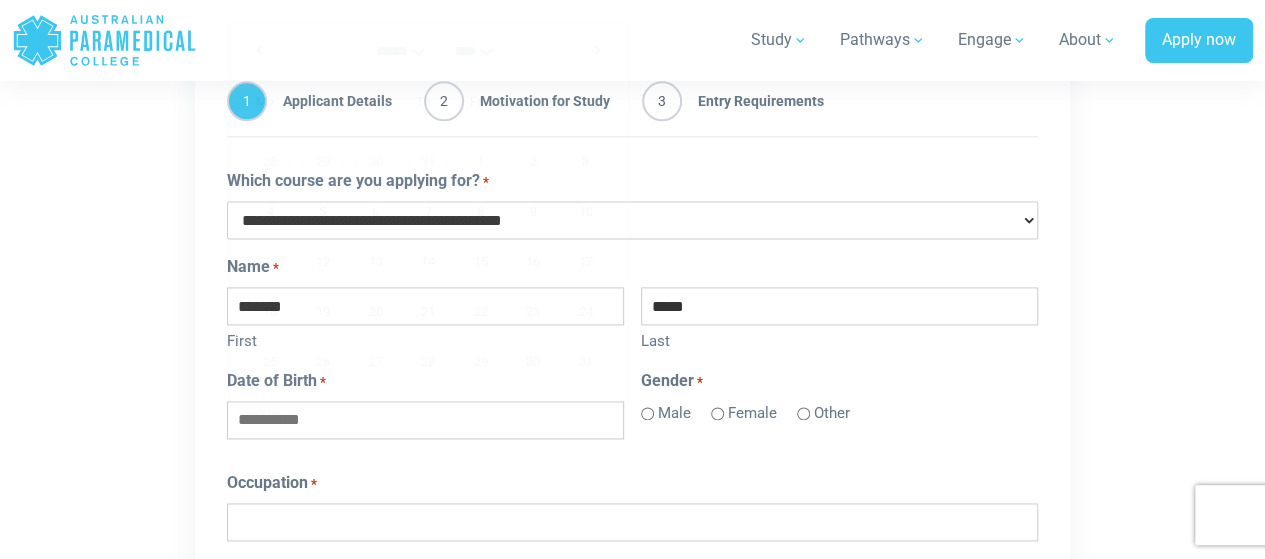 click on "Date of Birth *" at bounding box center [425, 420] 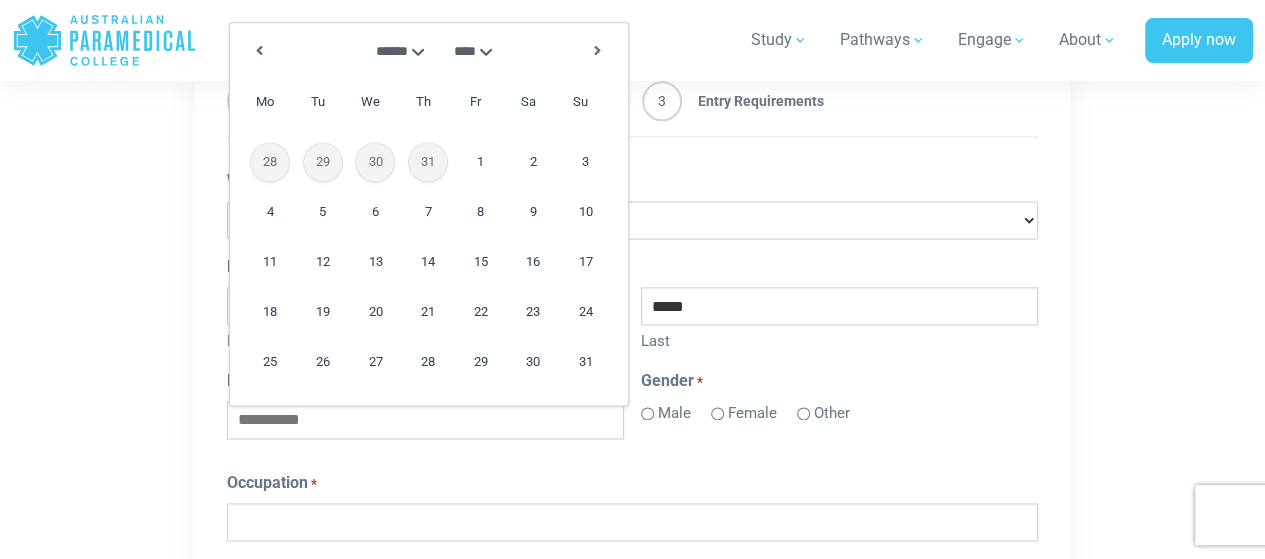 click on "**** **** **** **** **** **** **** **** **** **** **** **** **** **** **** **** **** **** **** **** **** **** **** **** **** **** **** **** **** **** **** **** **** **** **** **** **** **** **** **** **** **** **** **** **** **** **** **** **** **** **** **** **** **** **** **** **** **** **** **** **** **** **** **** **** **** **** **** **** **** **** **** **** **** **** **** **** **** **** **** **** **** **** **** **** **** **** **** **** **** **** **** **** **** **** **** **** **** **** **** **** **** **** **** **** **** **** **** **** **** **** **** **** **** **** **** ****" at bounding box center (476, 51) 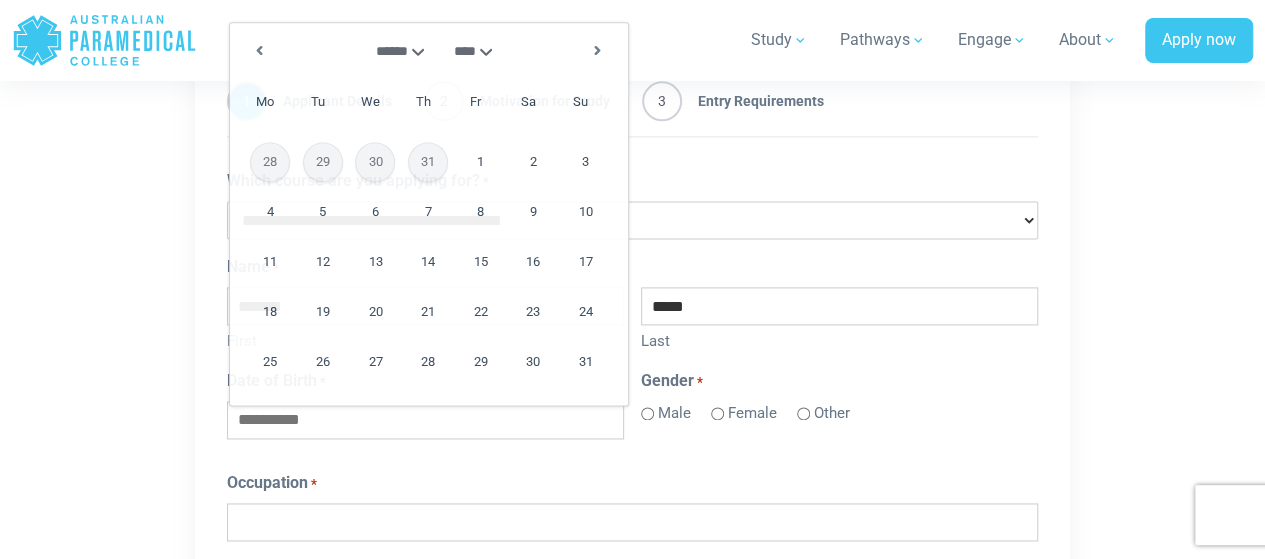 click on "**********" at bounding box center (632, 624) 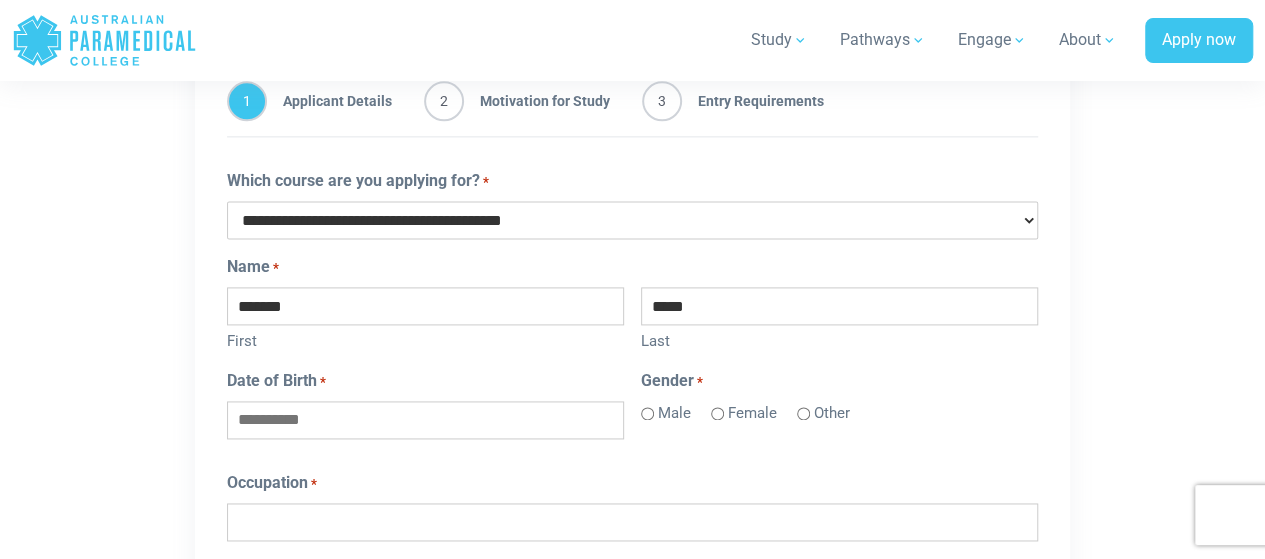 click on "Date of Birth *" at bounding box center [425, 420] 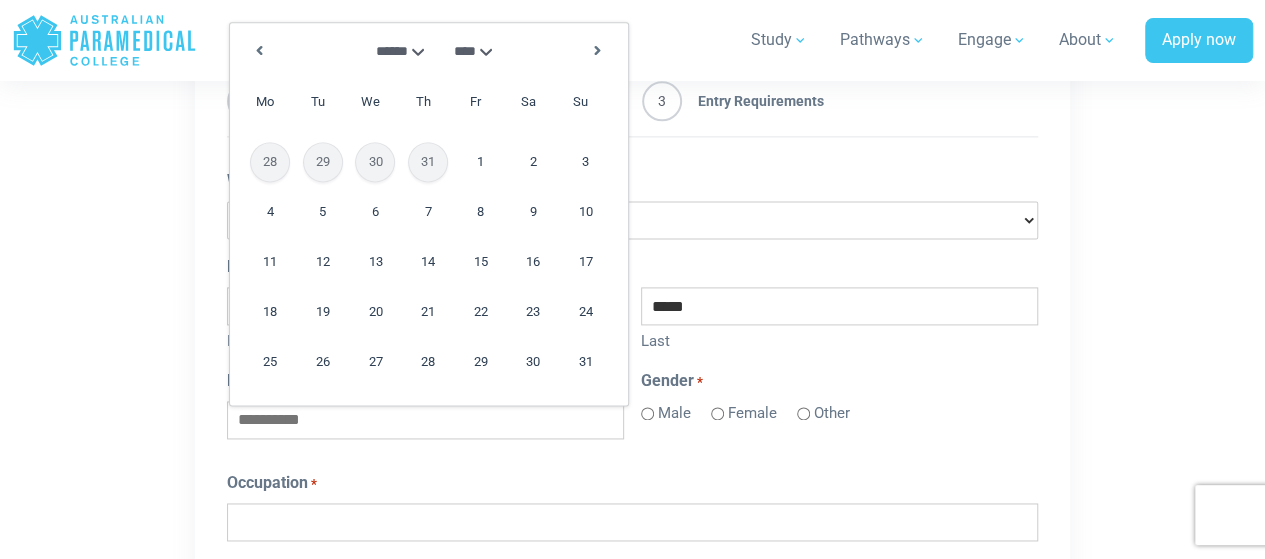 click on "**** **** **** **** **** **** **** **** **** **** **** **** **** **** **** **** **** **** **** **** **** **** **** **** **** **** **** **** **** **** **** **** **** **** **** **** **** **** **** **** **** **** **** **** **** **** **** **** **** **** **** **** **** **** **** **** **** **** **** **** **** **** **** **** **** **** **** **** **** **** **** **** **** **** **** **** **** **** **** **** **** **** **** **** **** **** **** **** **** **** **** **** **** **** **** **** **** **** **** **** **** **** **** **** **** **** **** **** **** **** **** **** **** **** **** **** ****" at bounding box center (476, 51) 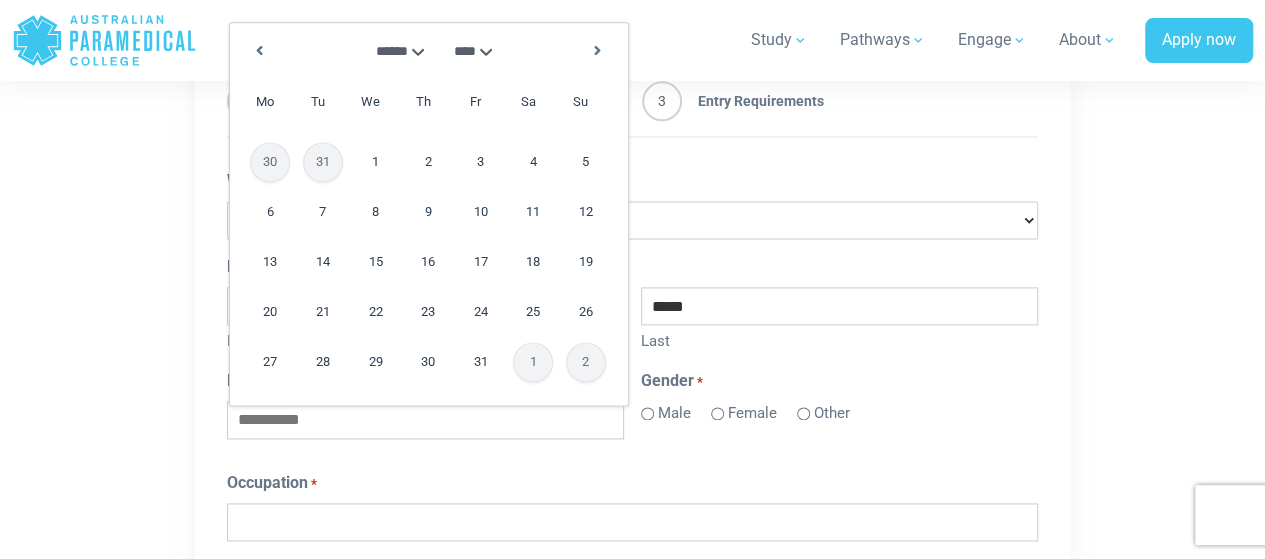 click on "******* ******** ***** ***** *** **** **** ****** ********* ******* ******** ********" at bounding box center [395, 51] 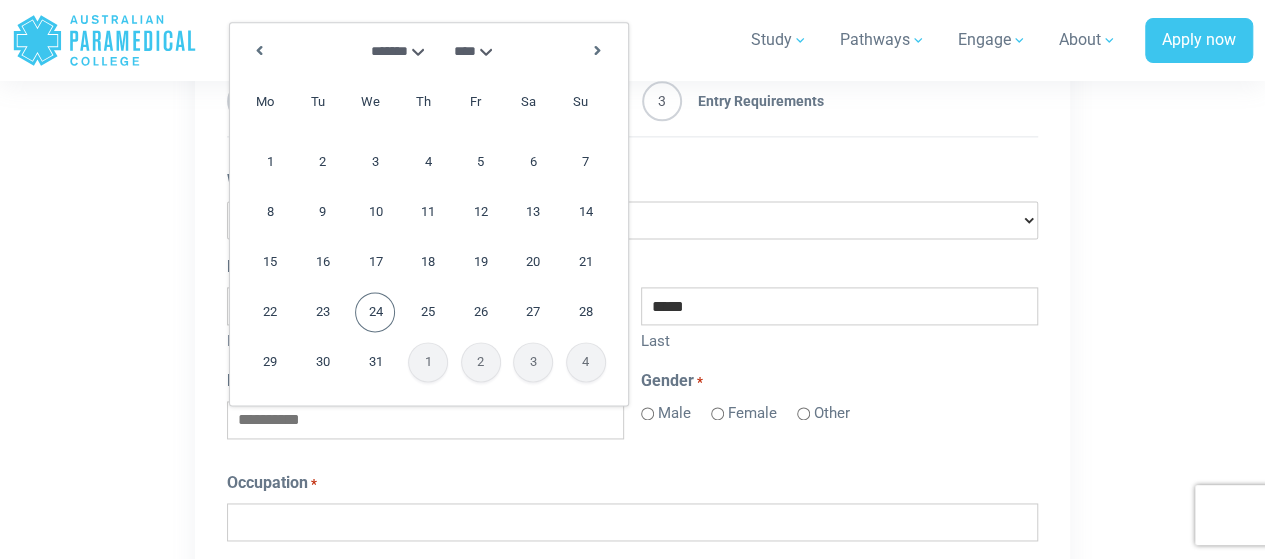 click on "24" at bounding box center [375, 312] 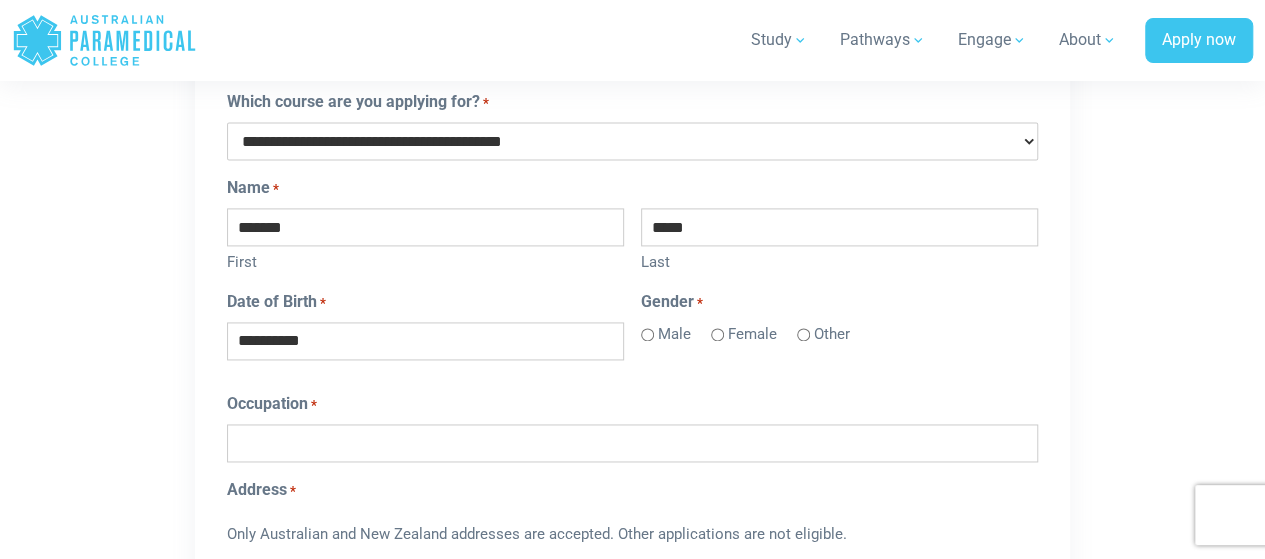 scroll, scrollTop: 1333, scrollLeft: 0, axis: vertical 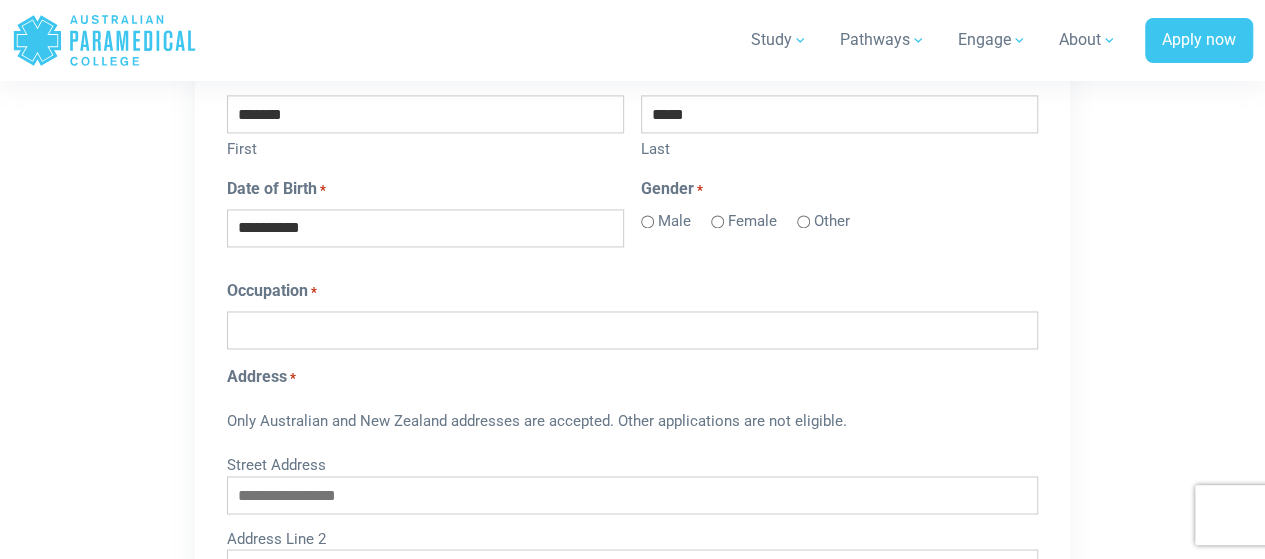 click on "Occupation *" at bounding box center [632, 330] 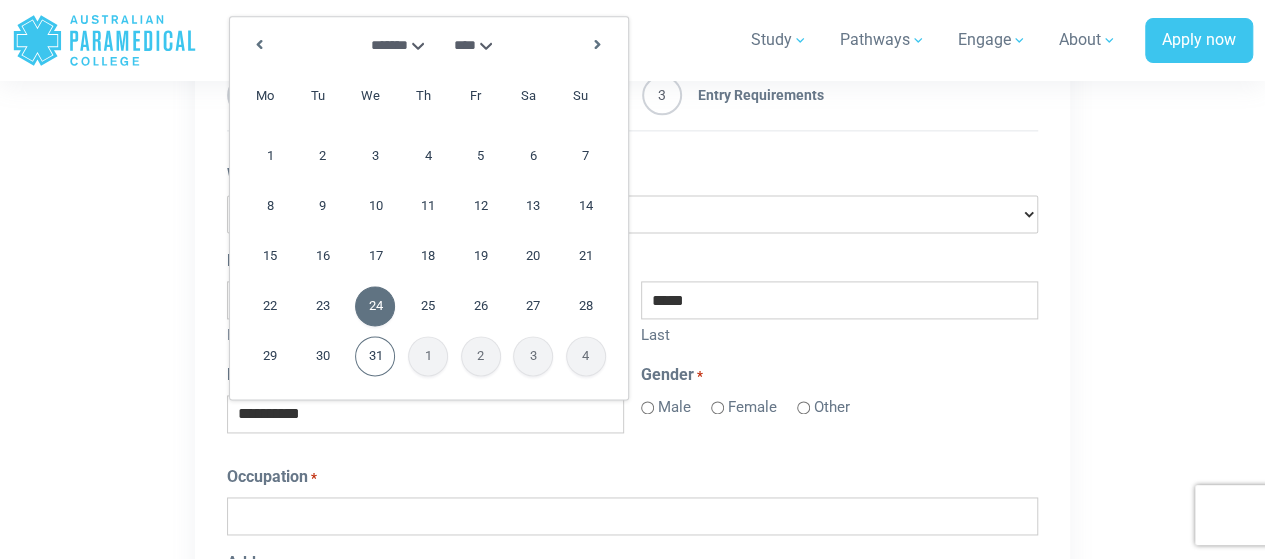 scroll, scrollTop: 1254, scrollLeft: 0, axis: vertical 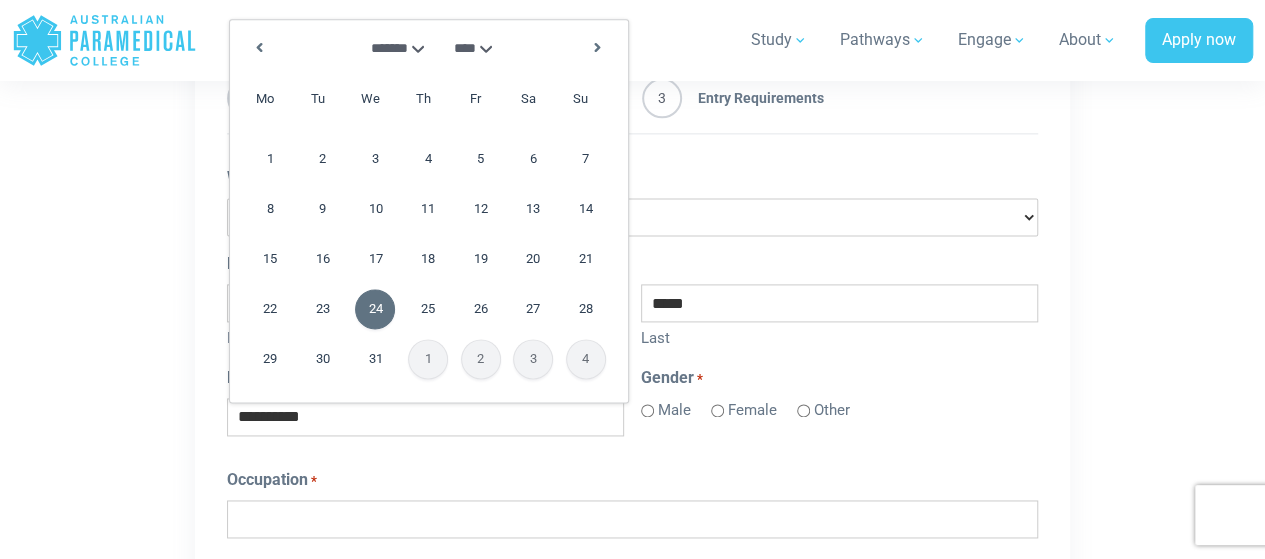 click on "Occupation *" at bounding box center (632, 519) 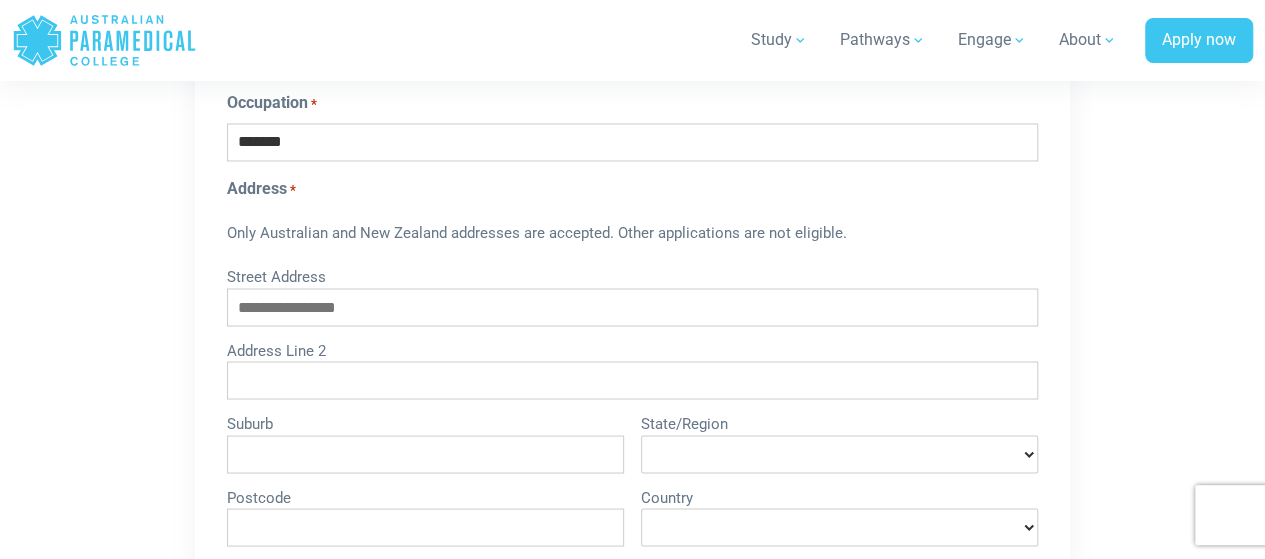 scroll, scrollTop: 1633, scrollLeft: 0, axis: vertical 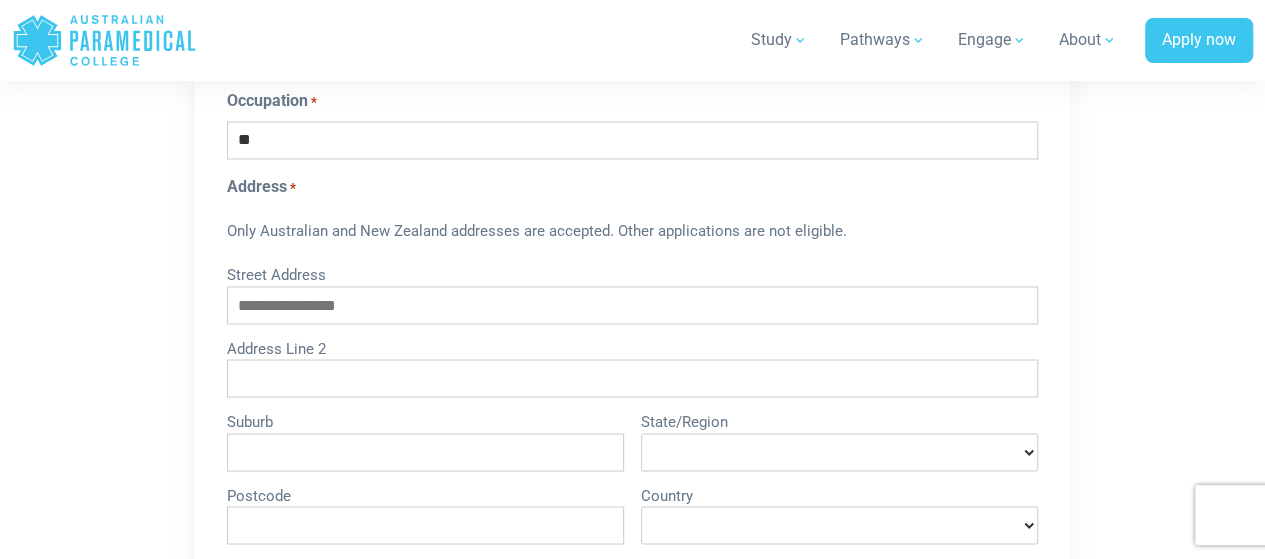 type on "*" 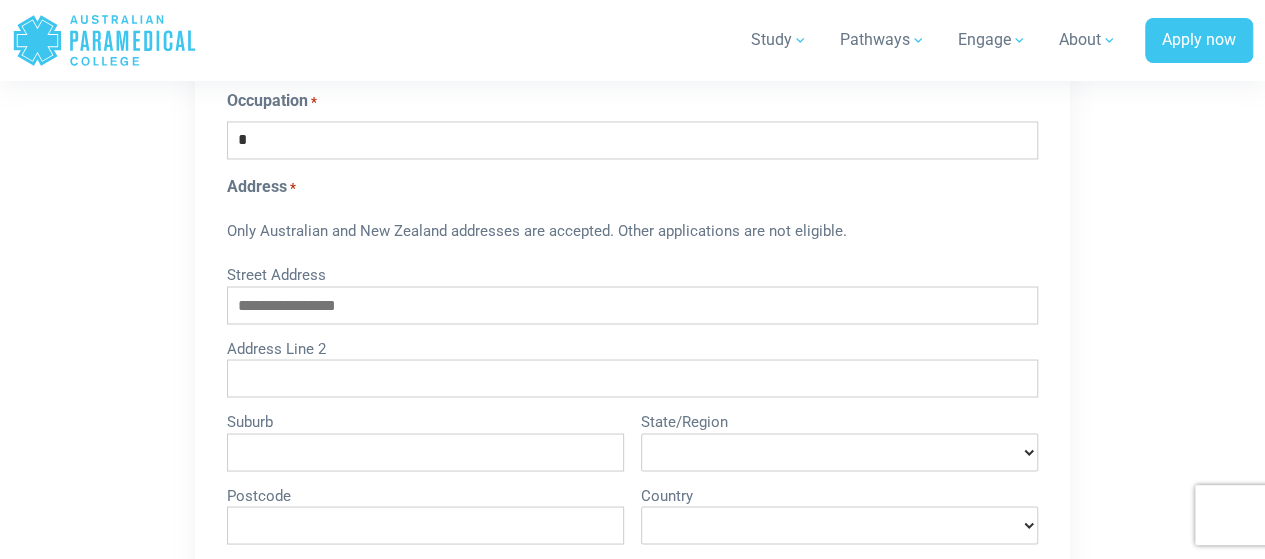 type 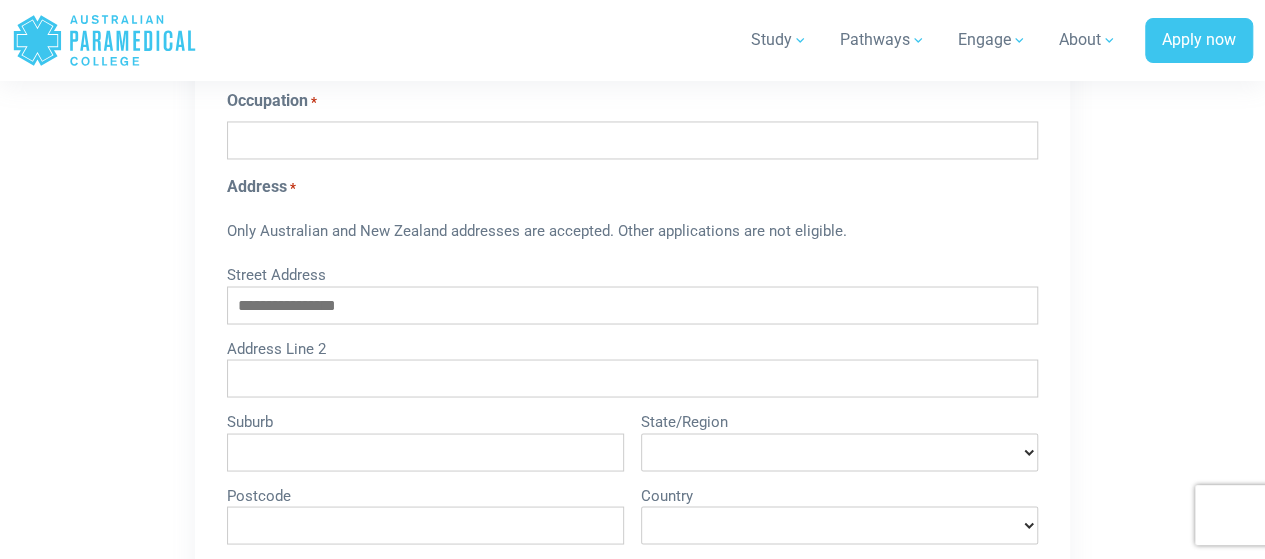 click on "Street Address" at bounding box center (632, 305) 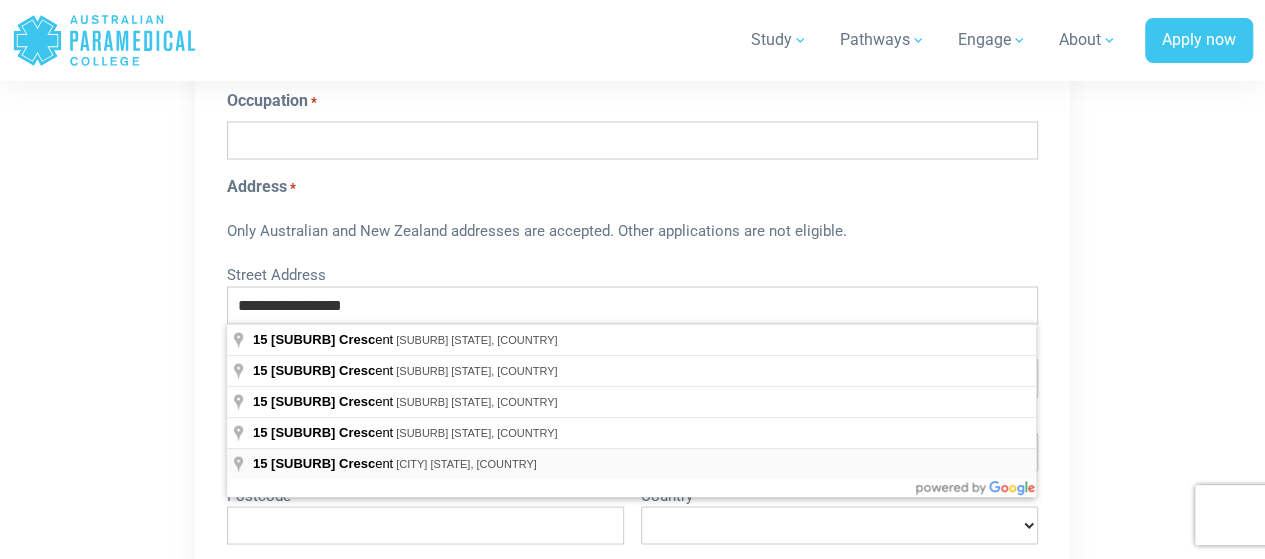 type on "**********" 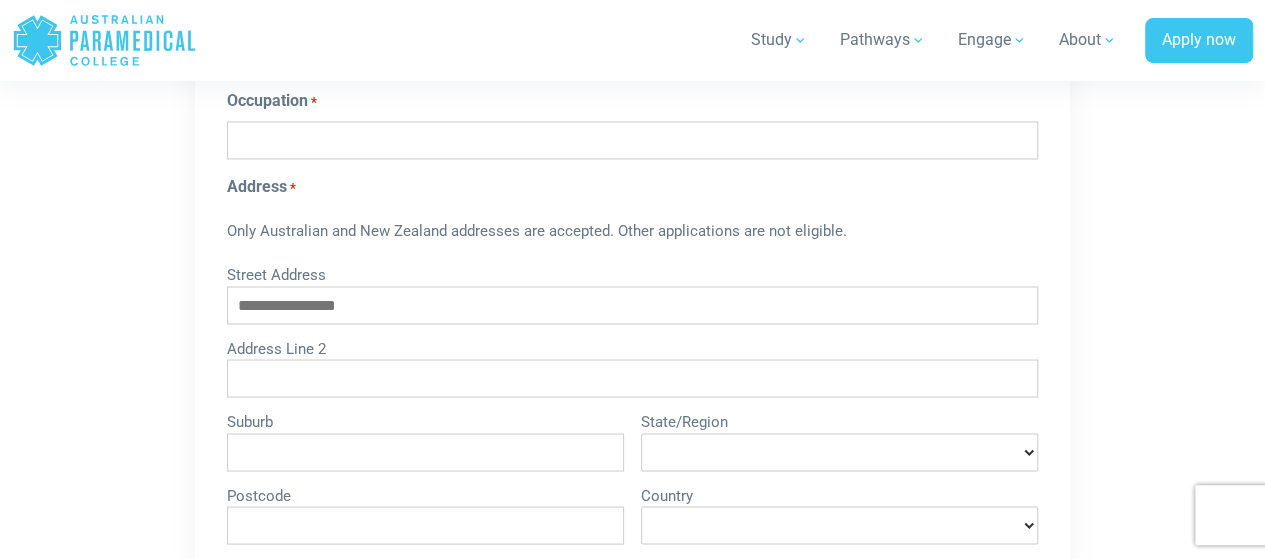 type on "**********" 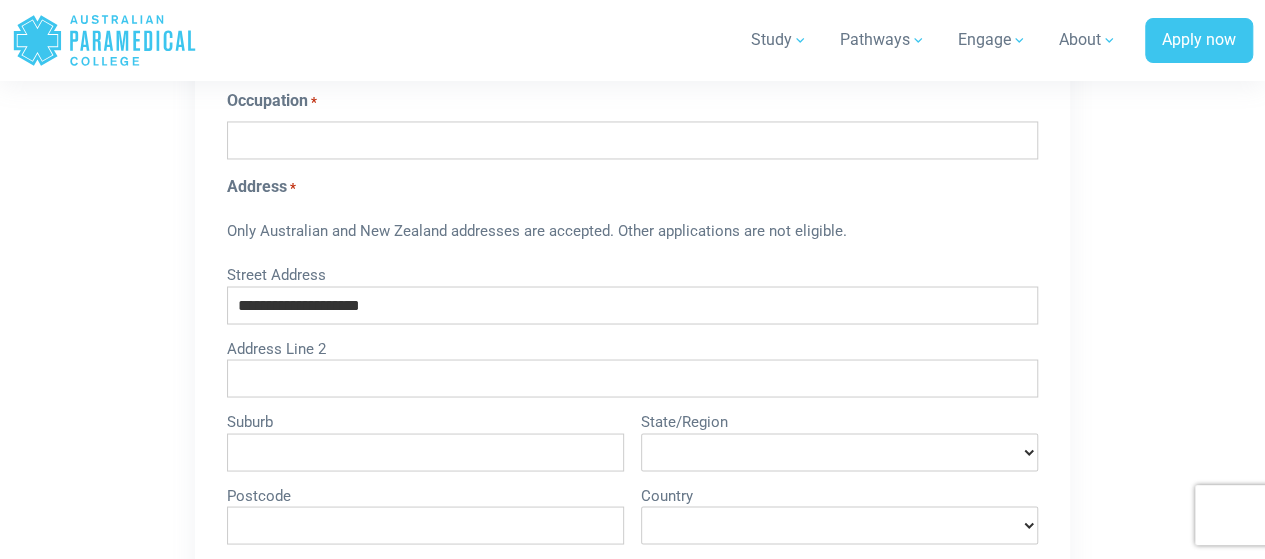 type on "*********" 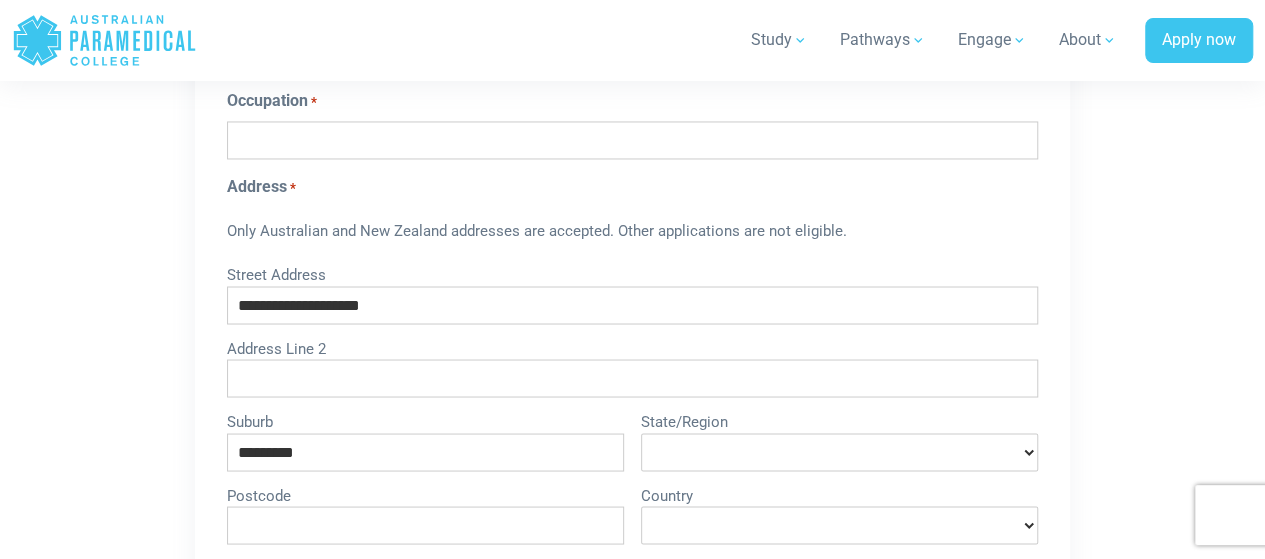 type on "****" 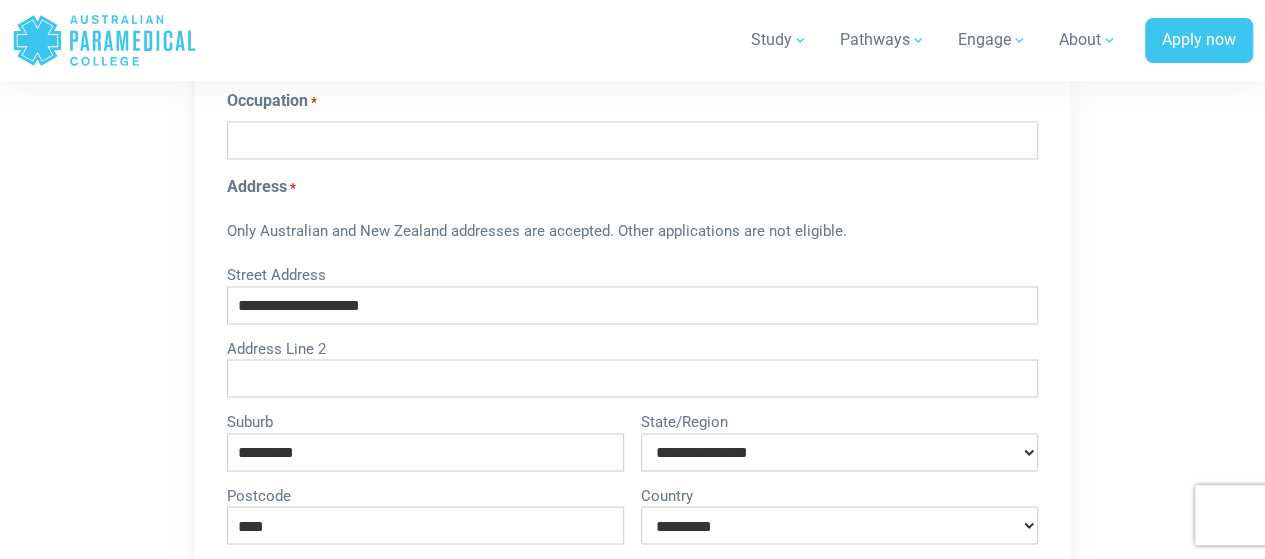 select on "**********" 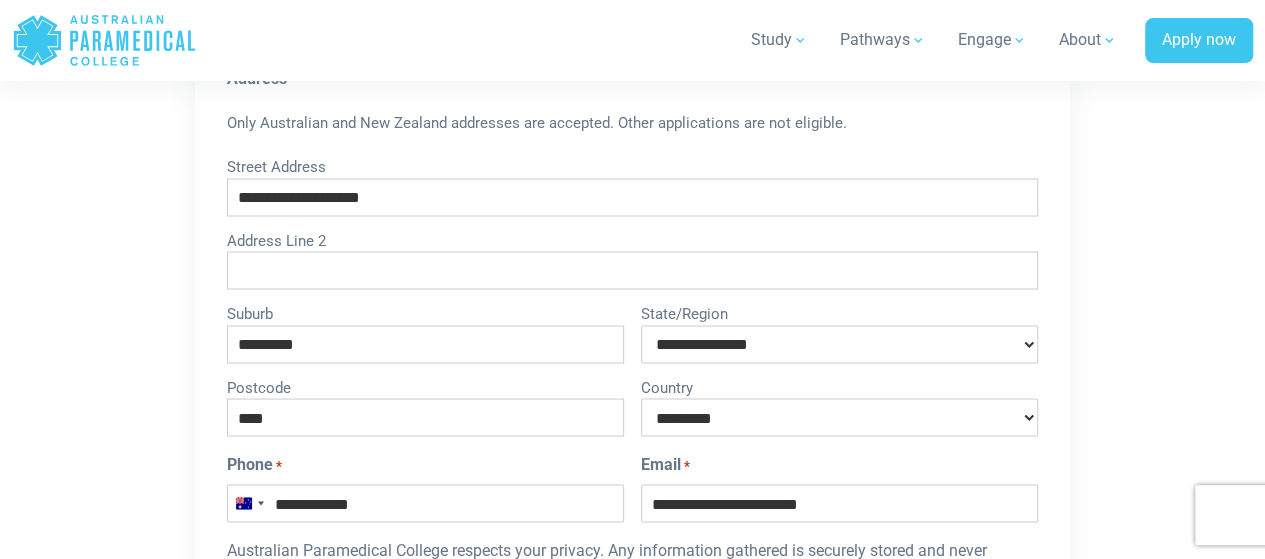 scroll, scrollTop: 1869, scrollLeft: 0, axis: vertical 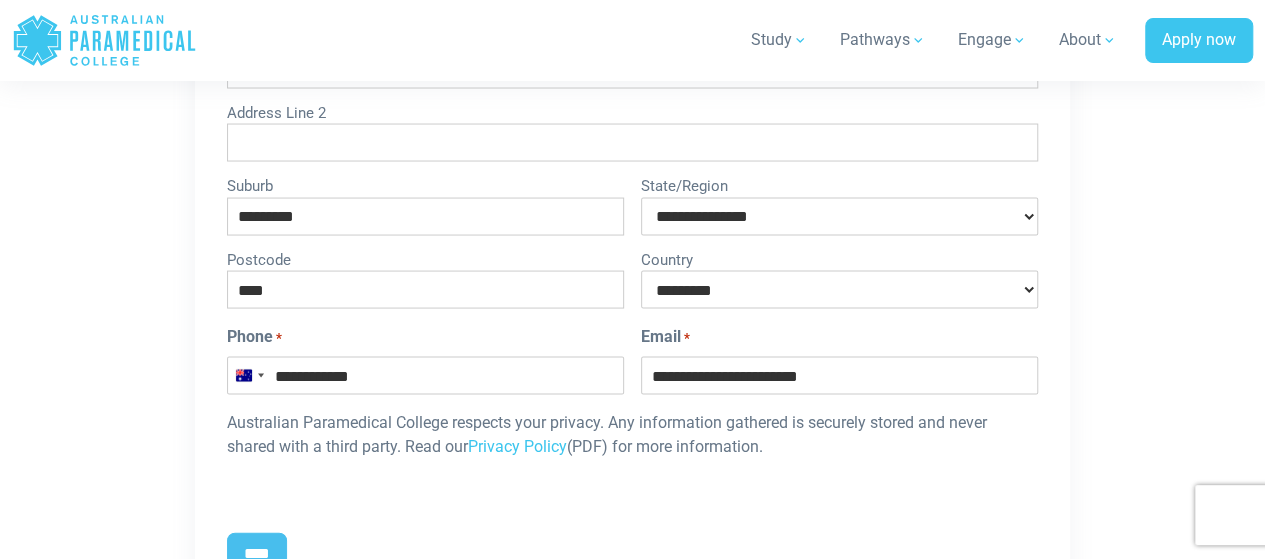 drag, startPoint x: 365, startPoint y: 379, endPoint x: 395, endPoint y: 361, distance: 34.98571 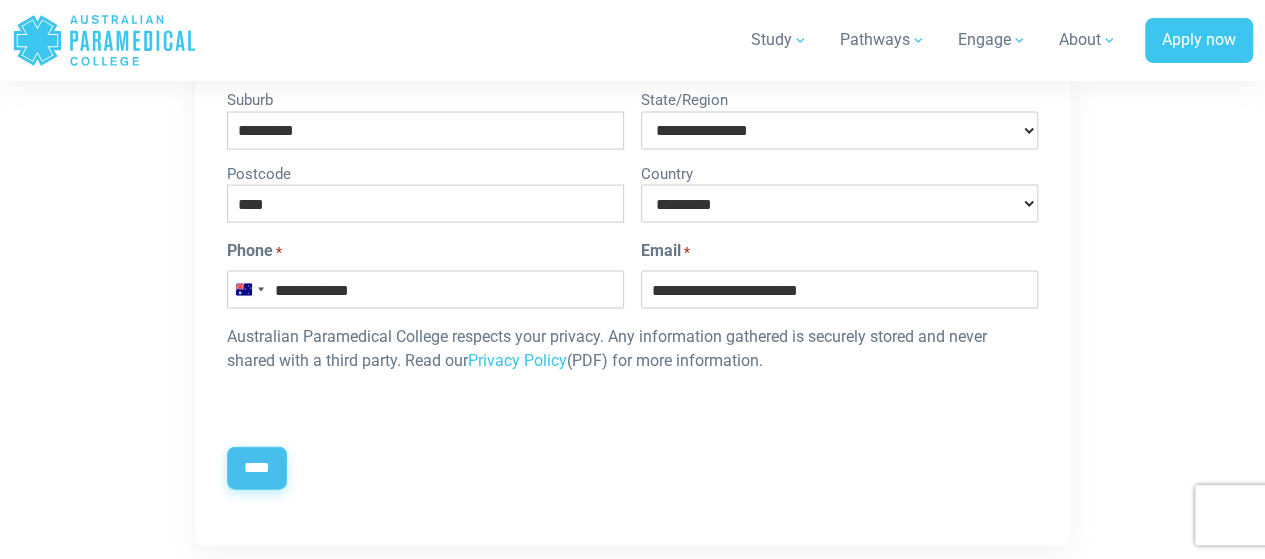 click on "****" at bounding box center (257, 468) 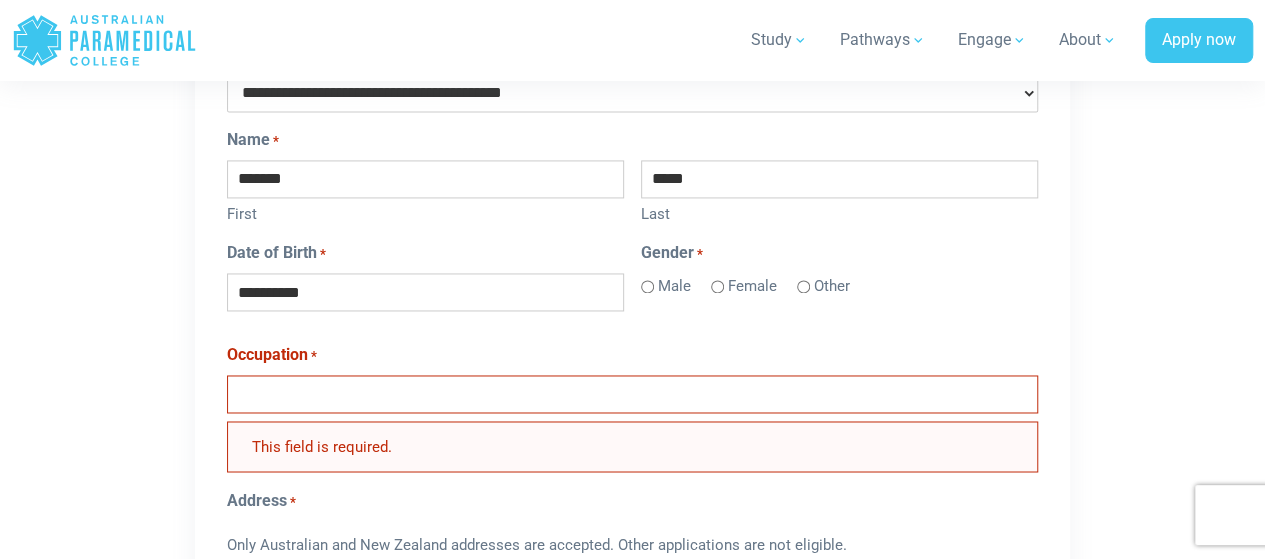 scroll, scrollTop: 1460, scrollLeft: 0, axis: vertical 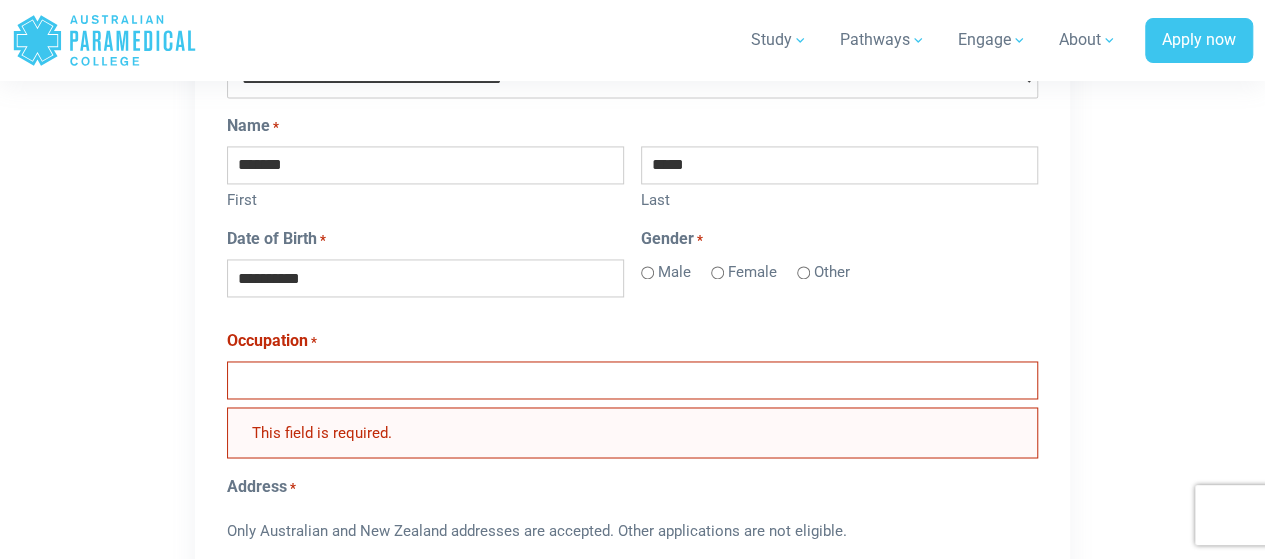 click on "Occupation *" at bounding box center (632, 380) 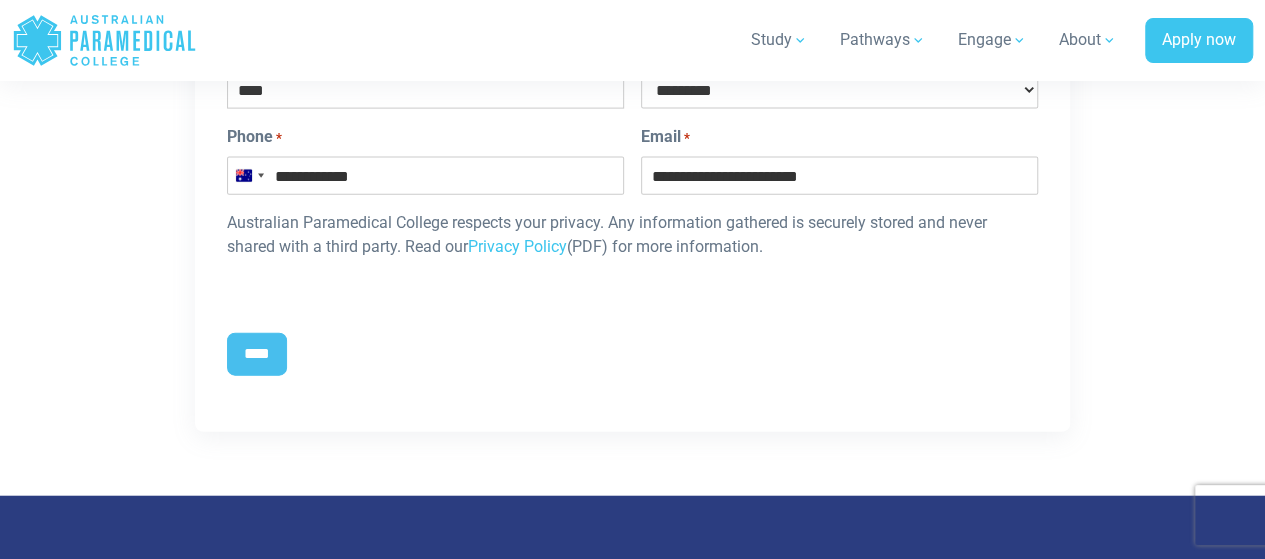 scroll, scrollTop: 2178, scrollLeft: 0, axis: vertical 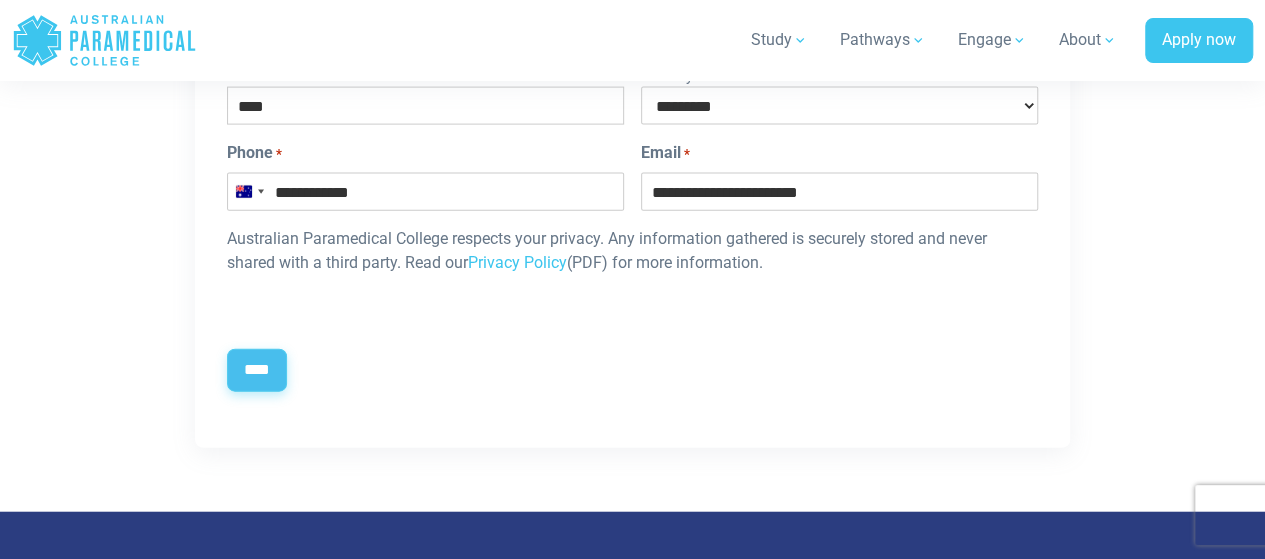 type on "*******" 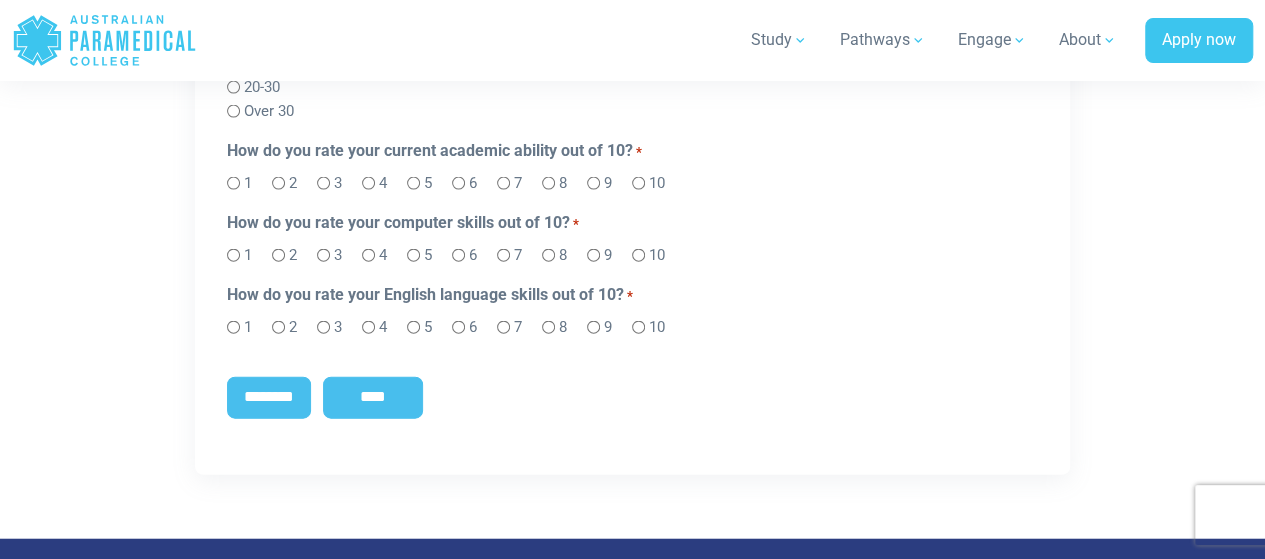 scroll, scrollTop: 1184, scrollLeft: 0, axis: vertical 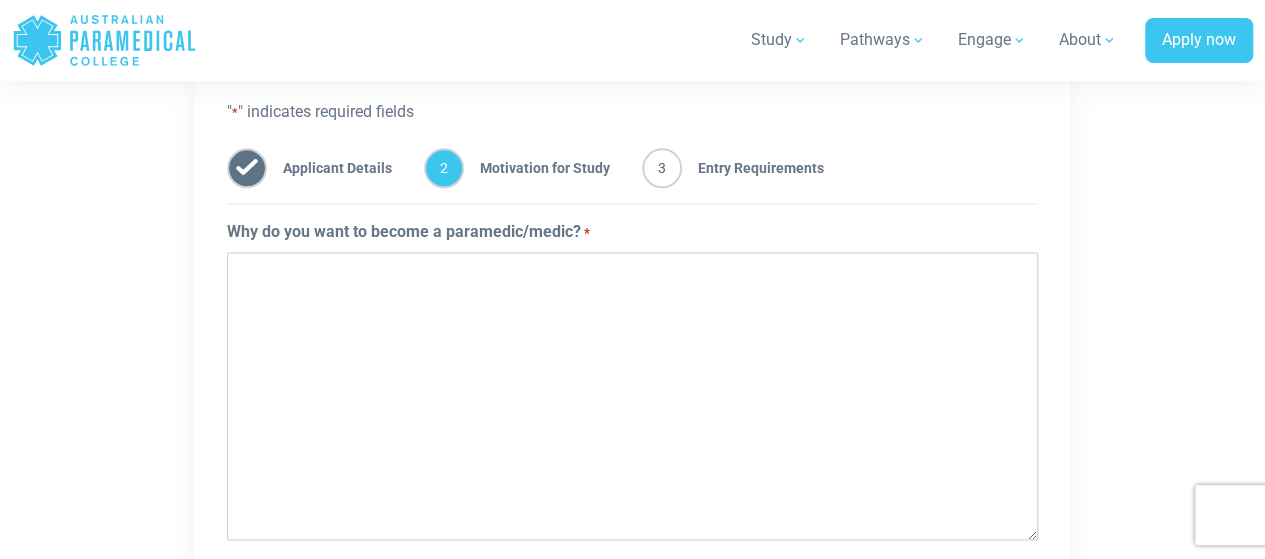 click on "Why do you want to become a paramedic/medic? *" at bounding box center (632, 396) 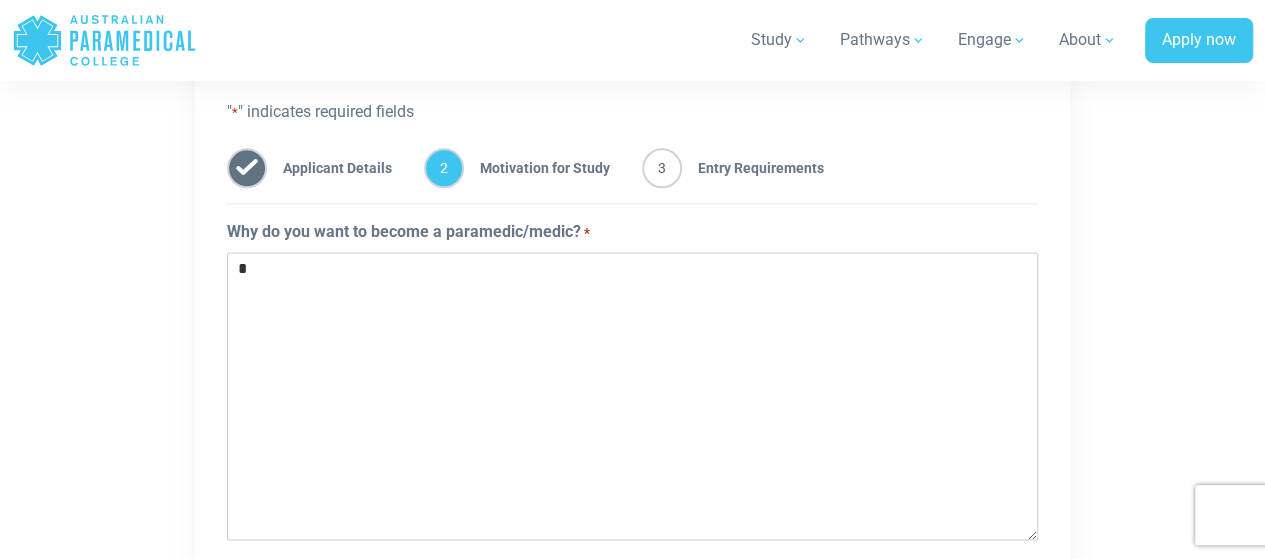 click on "Why do you want to become a paramedic/medic? *" at bounding box center [632, 396] 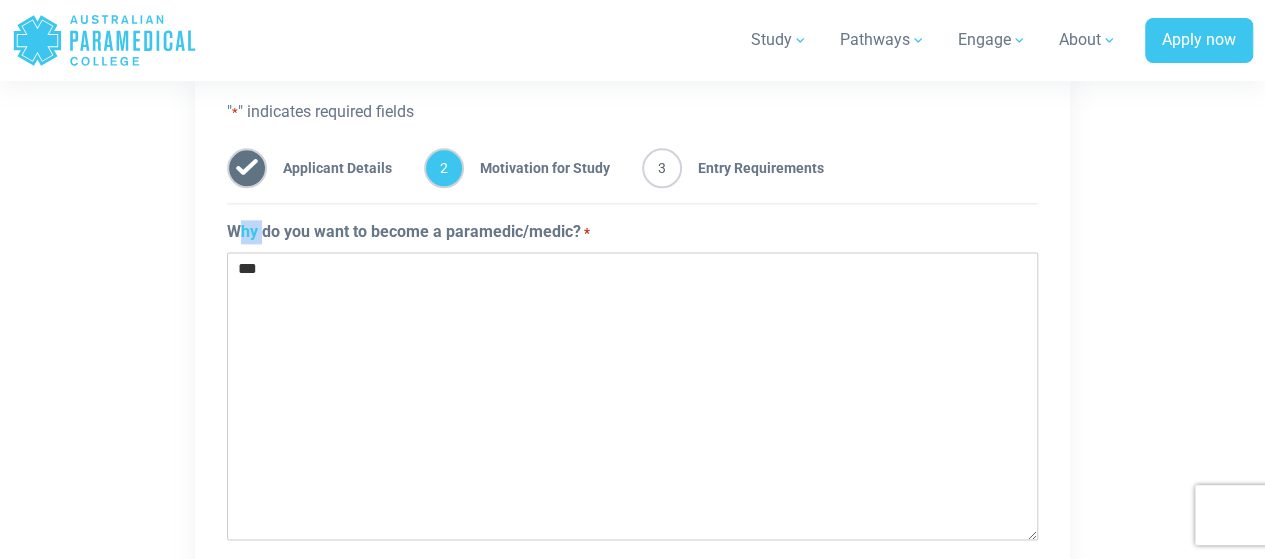 drag, startPoint x: 238, startPoint y: 223, endPoint x: 260, endPoint y: 226, distance: 22.203604 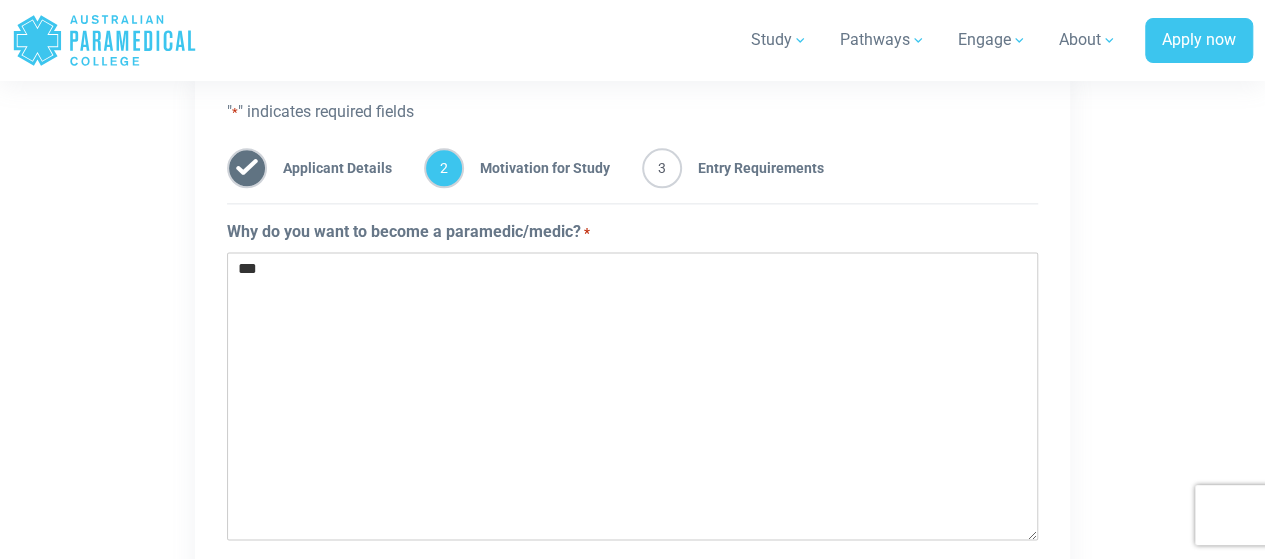 click on "Why do you want to become a paramedic/medic? *" at bounding box center [408, 232] 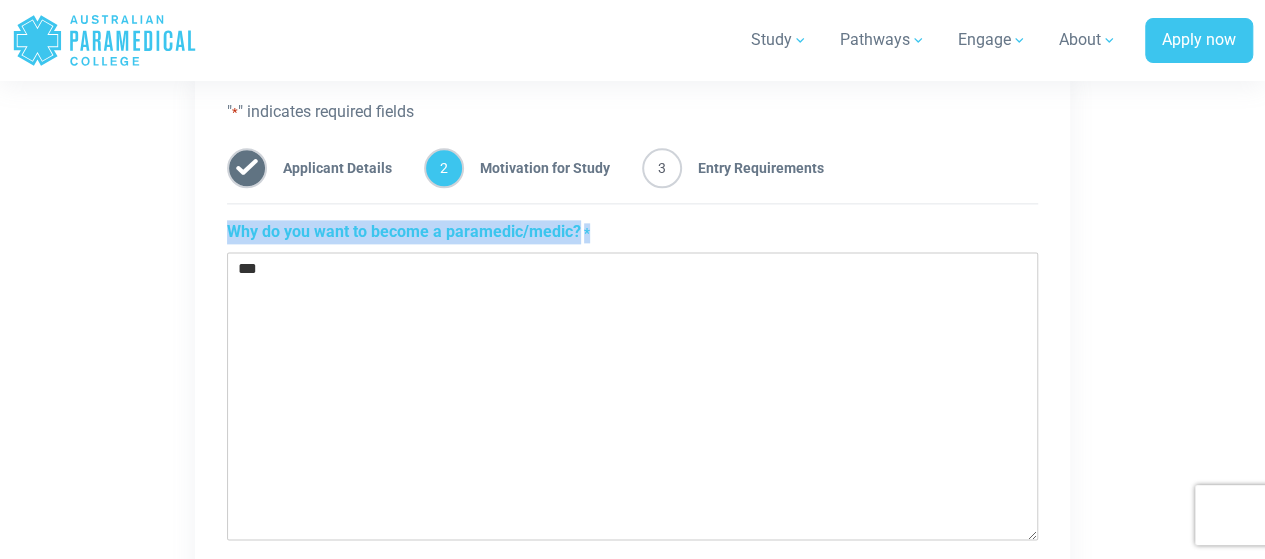 drag, startPoint x: 227, startPoint y: 230, endPoint x: 648, endPoint y: 242, distance: 421.171 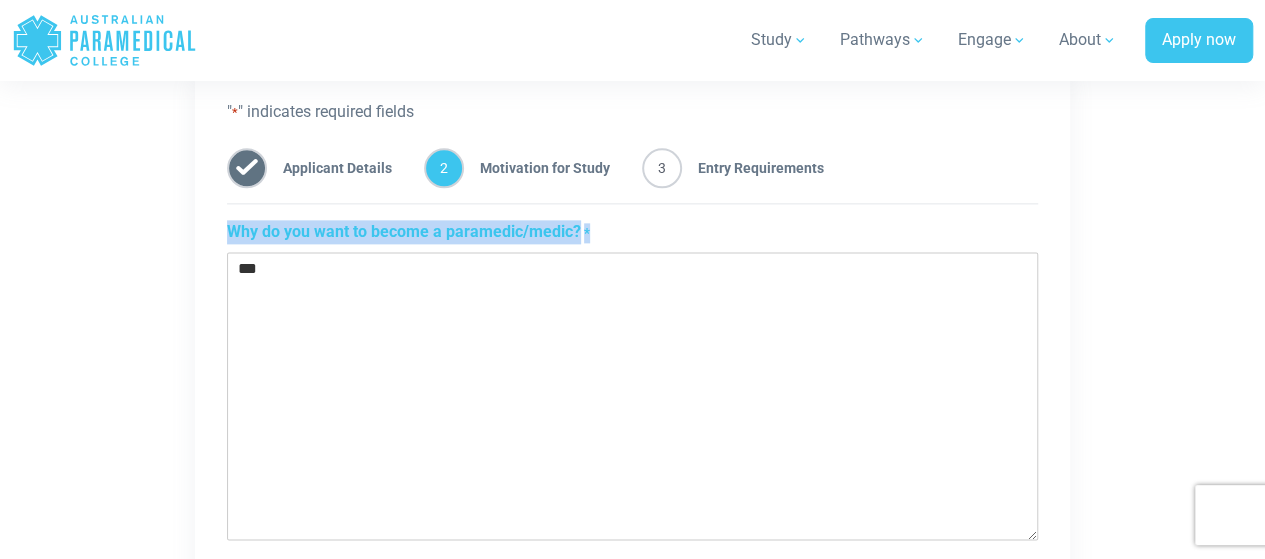copy on "Why do you want to become a paramedic/medic? *" 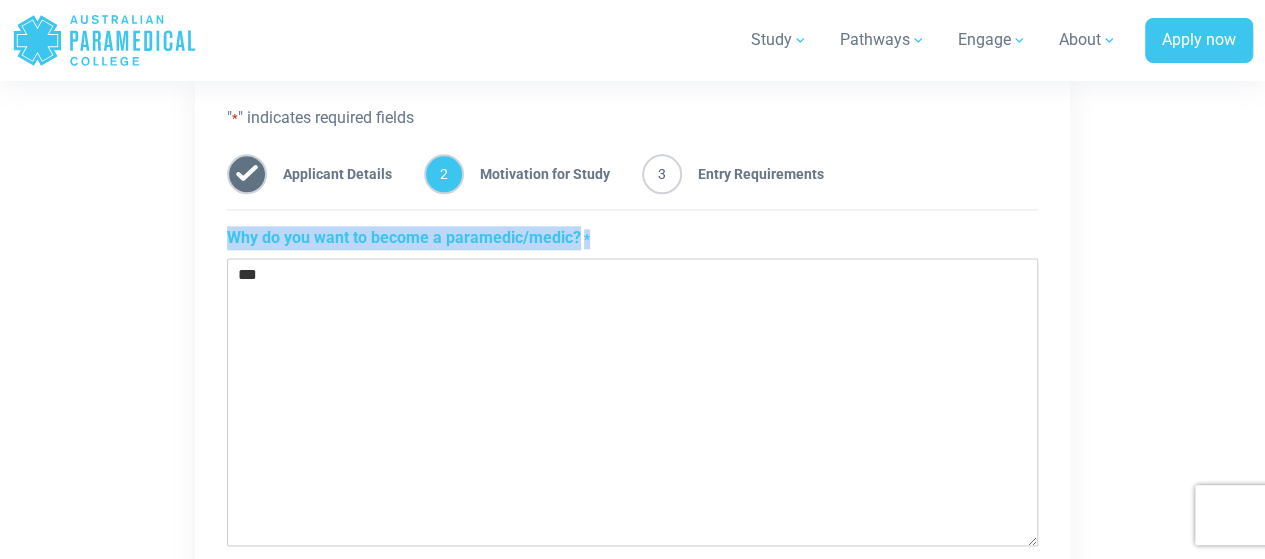 scroll, scrollTop: 1164, scrollLeft: 0, axis: vertical 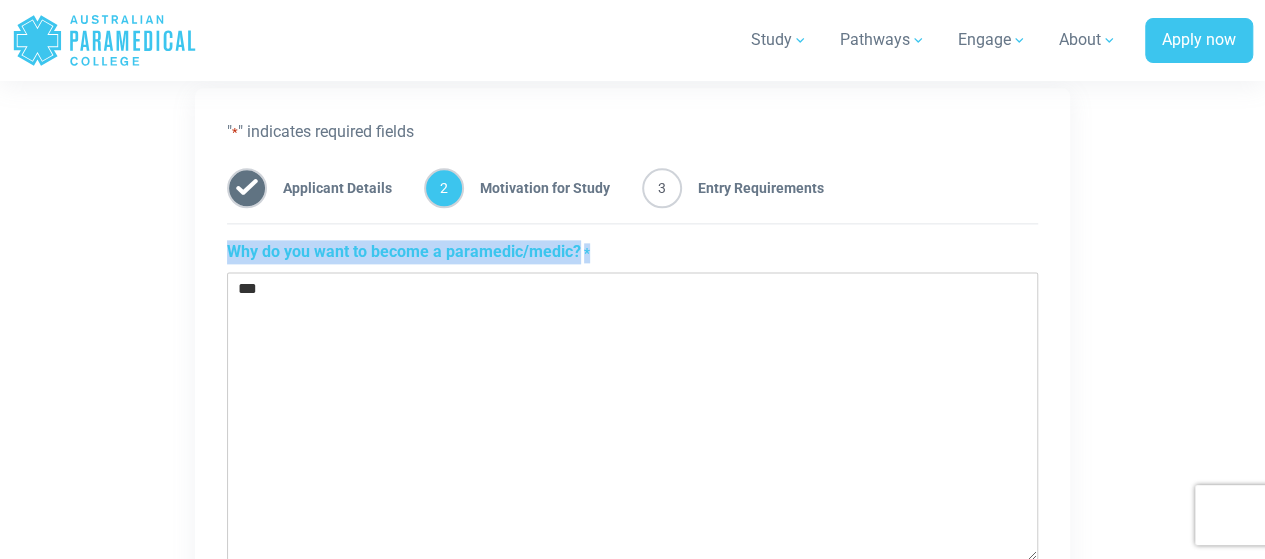 click on "Why do you want to become a paramedic/medic? *" at bounding box center (632, 416) 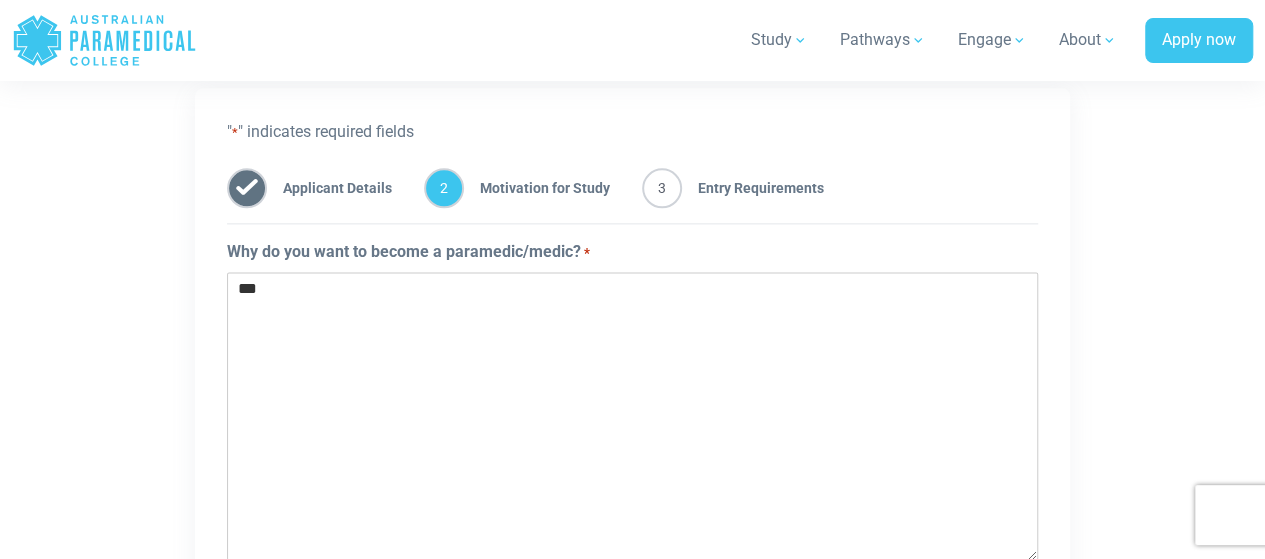 paste on "**********" 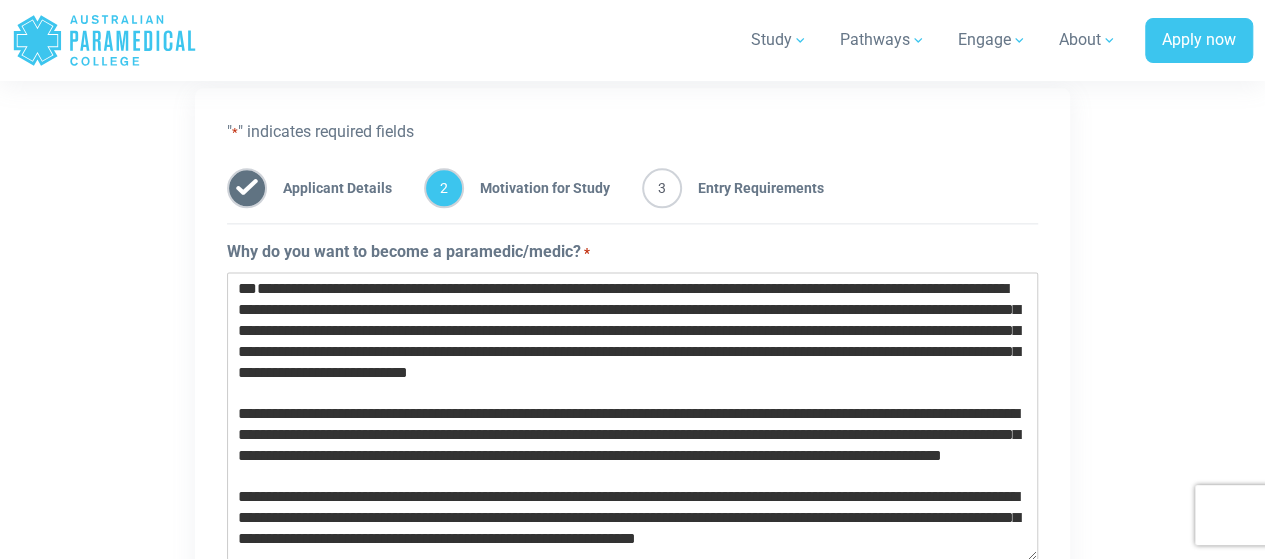scroll, scrollTop: 0, scrollLeft: 0, axis: both 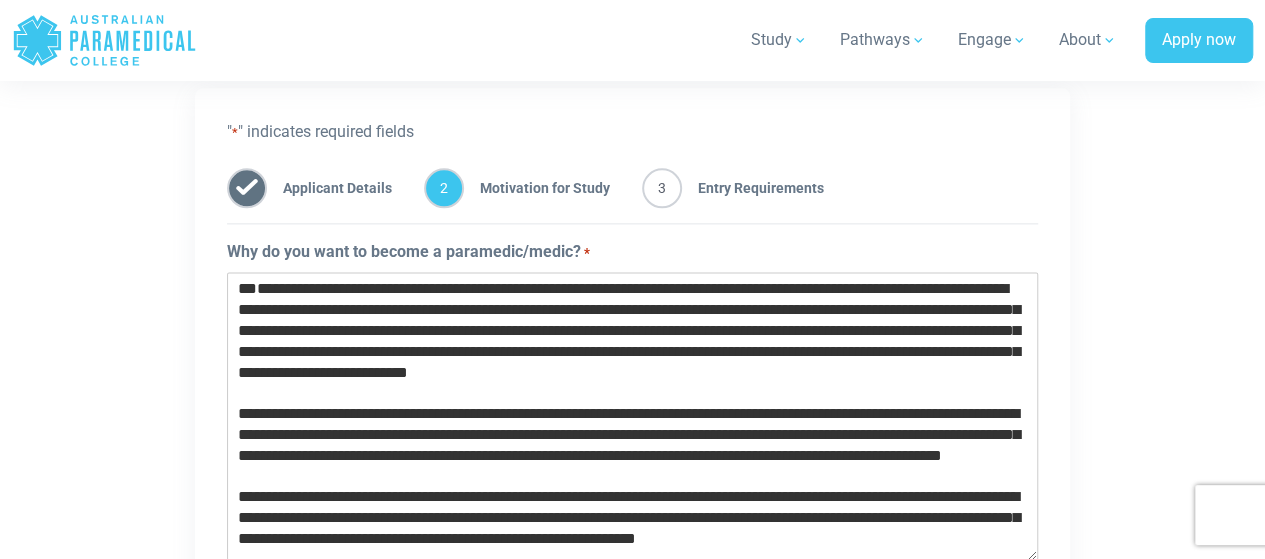 click on "Why do you want to become a paramedic/medic? *" at bounding box center [632, 416] 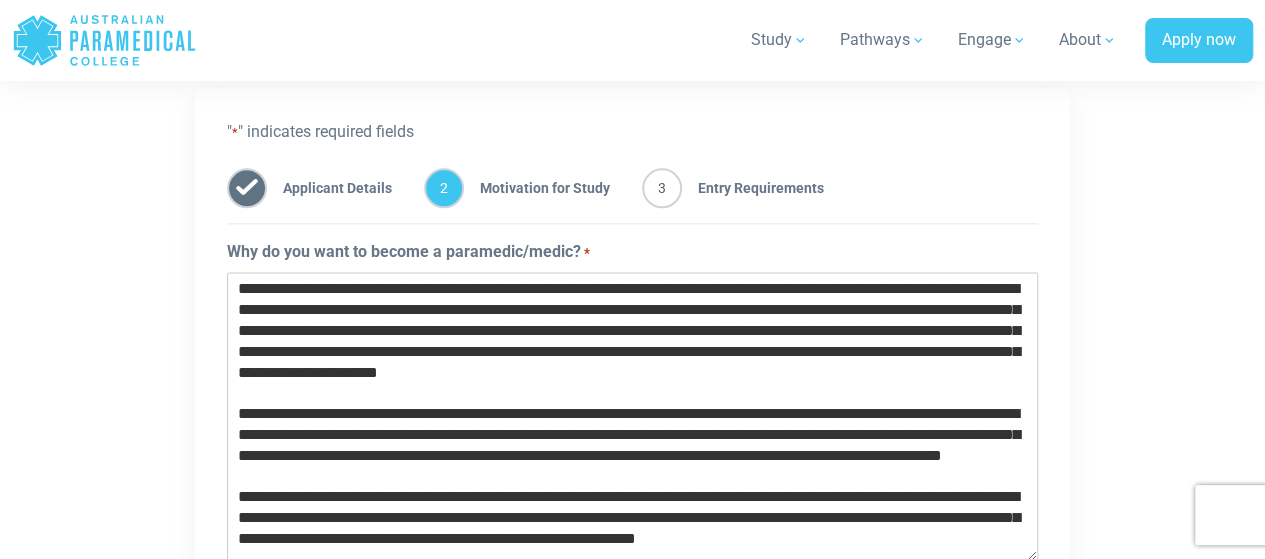 click on "Why do you want to become a paramedic/medic? *" at bounding box center [632, 416] 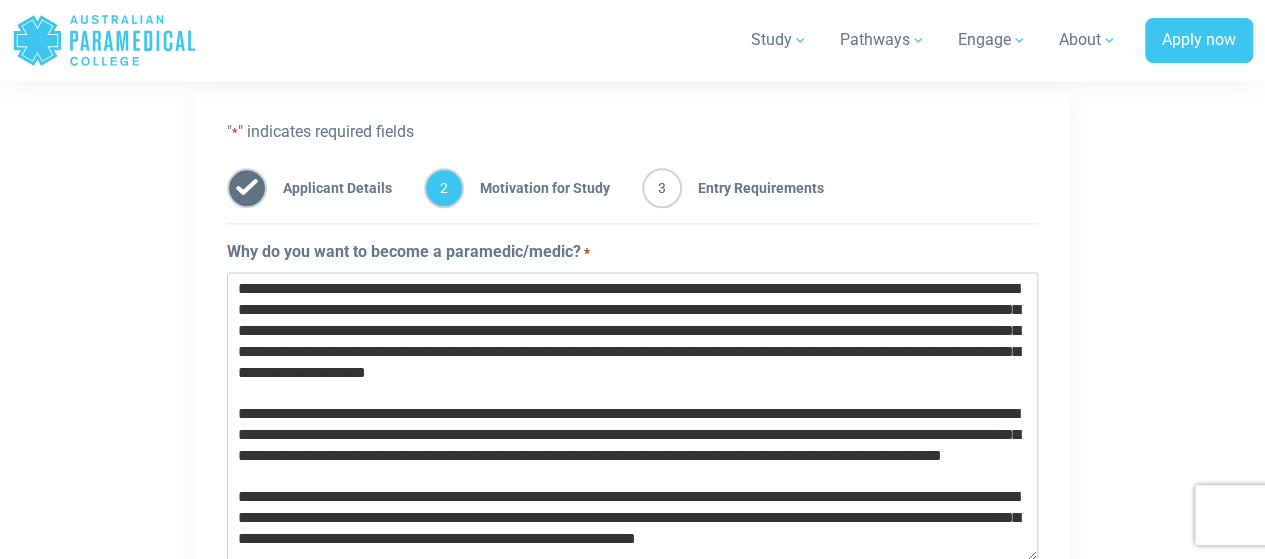 scroll, scrollTop: 58, scrollLeft: 0, axis: vertical 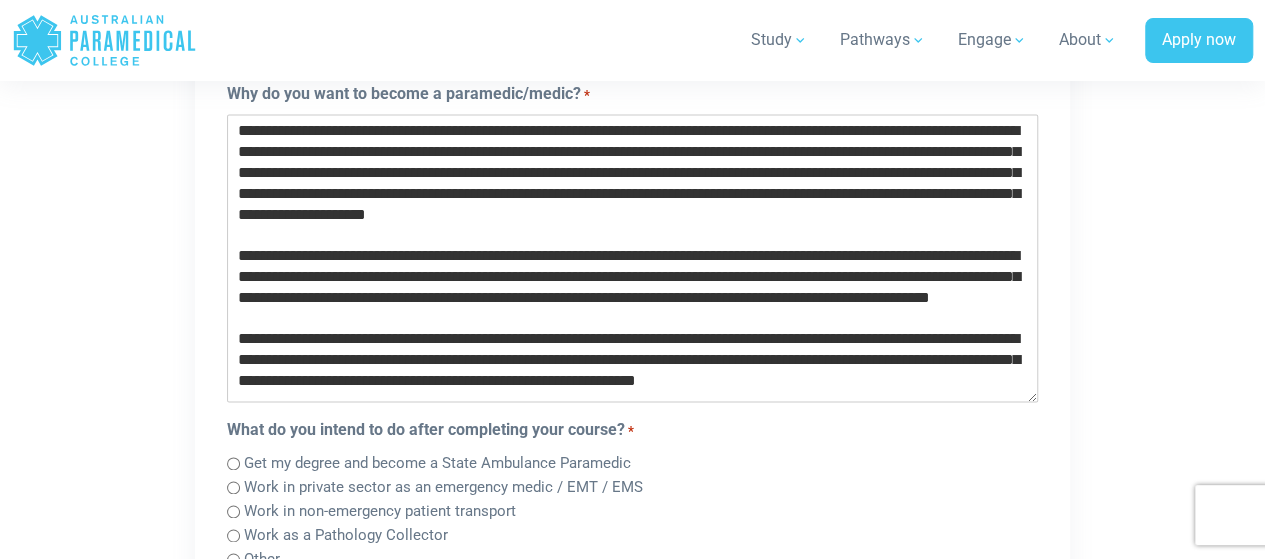 type on "**********" 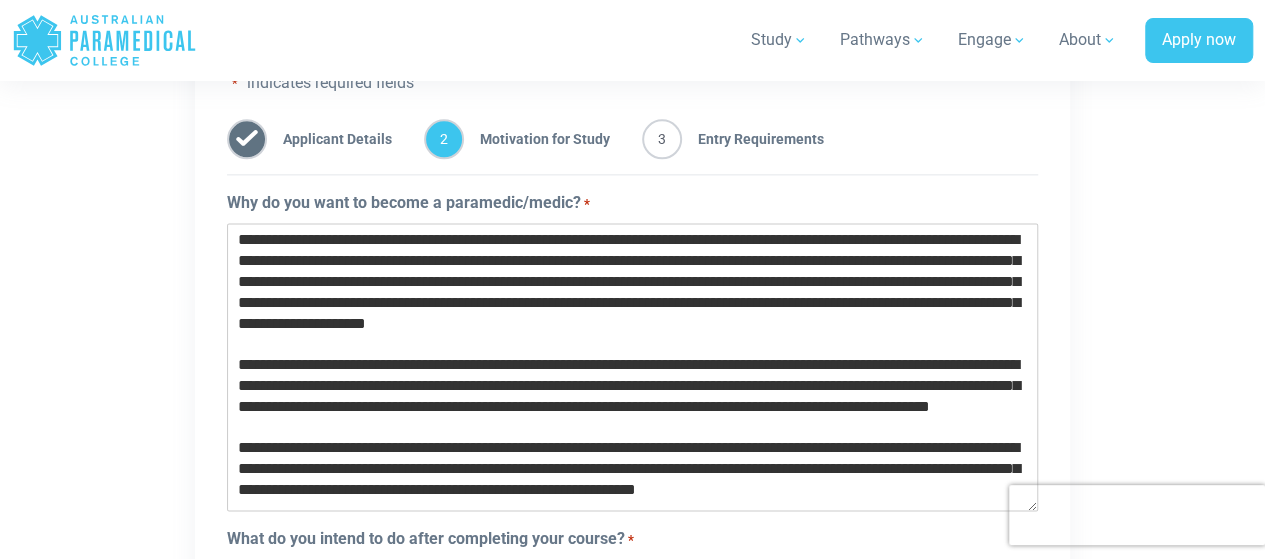 scroll, scrollTop: 1212, scrollLeft: 0, axis: vertical 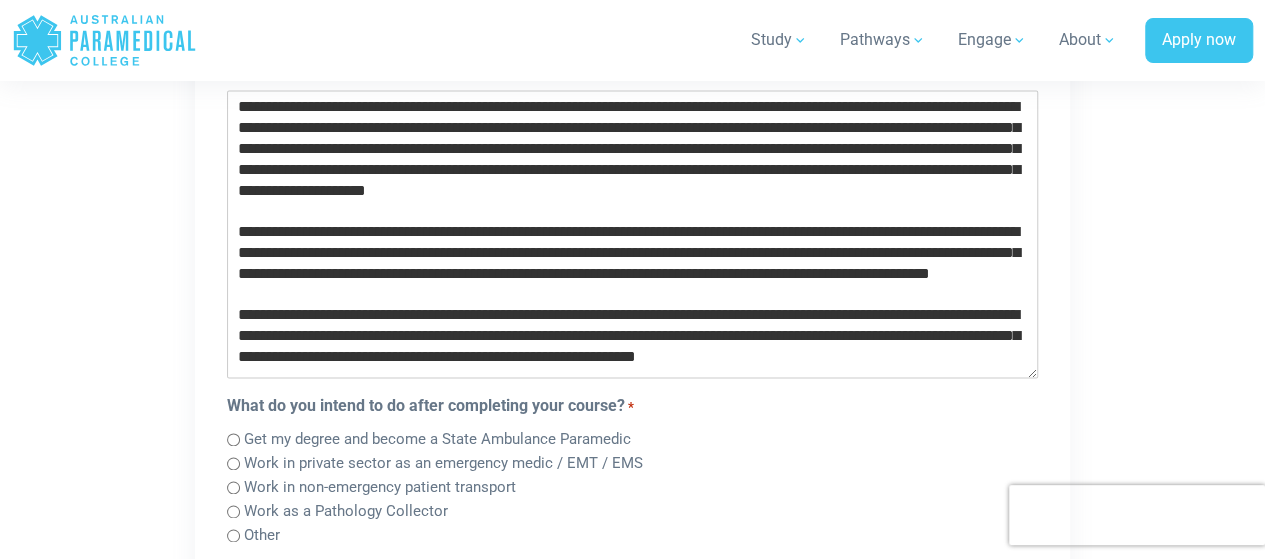 click on "Get my degree and become a State Ambulance Paramedic" at bounding box center (437, 439) 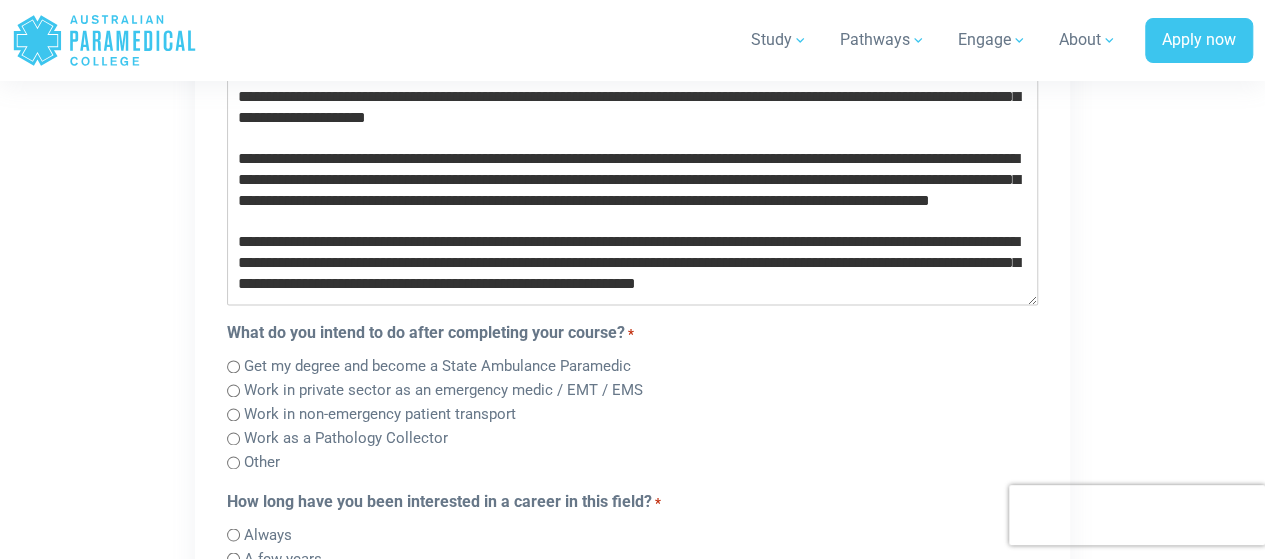 scroll, scrollTop: 1422, scrollLeft: 0, axis: vertical 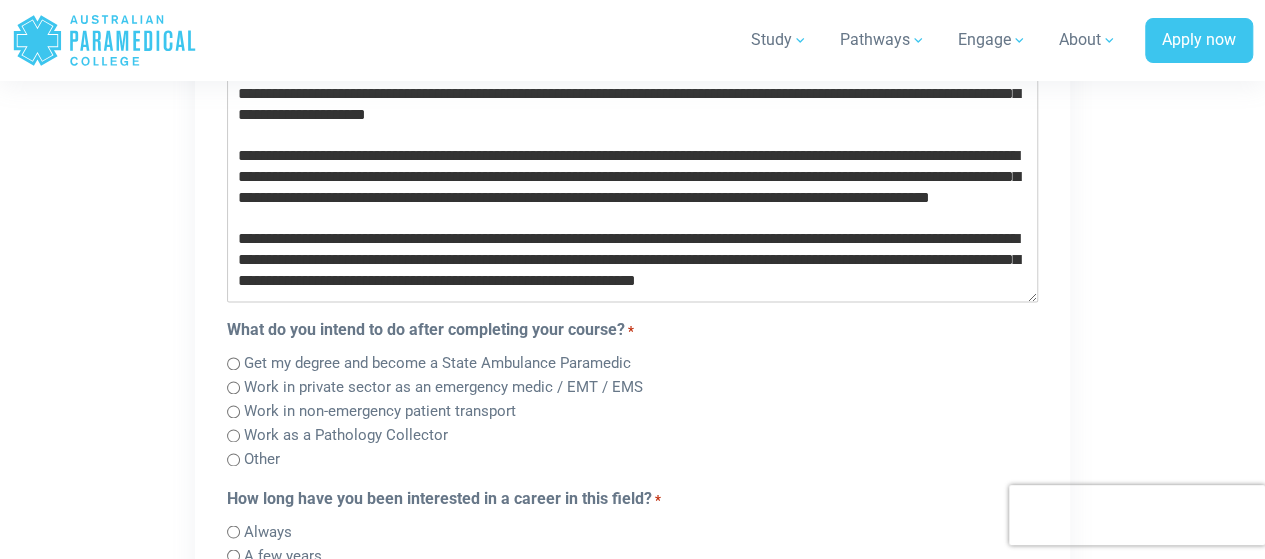 click on "Work in private sector as an emergency medic / EMT / EMS" at bounding box center (443, 387) 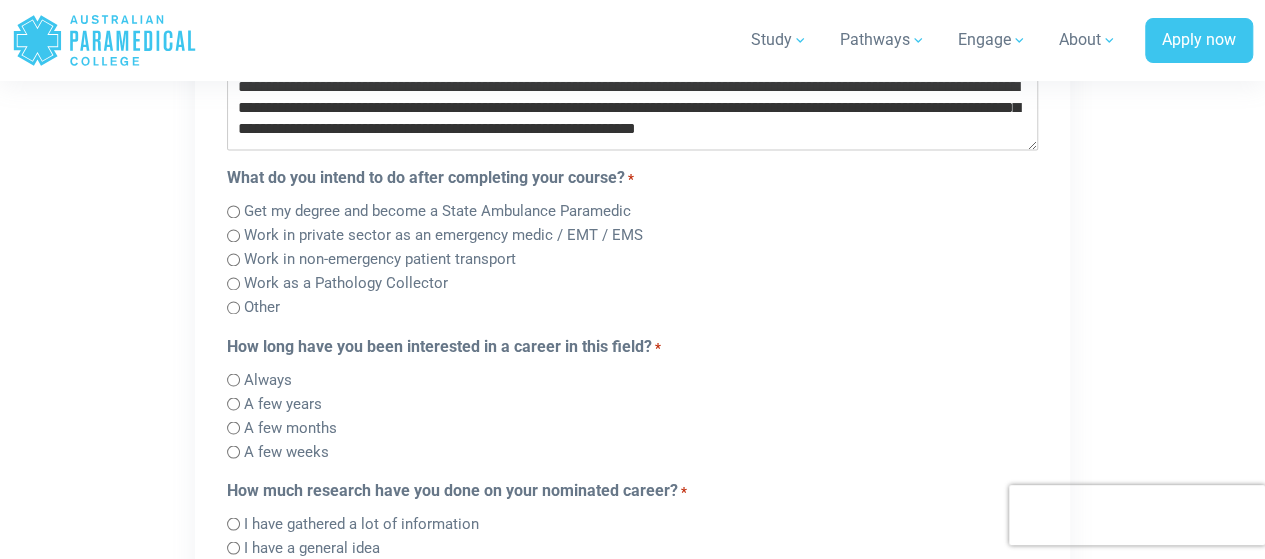 scroll, scrollTop: 1575, scrollLeft: 0, axis: vertical 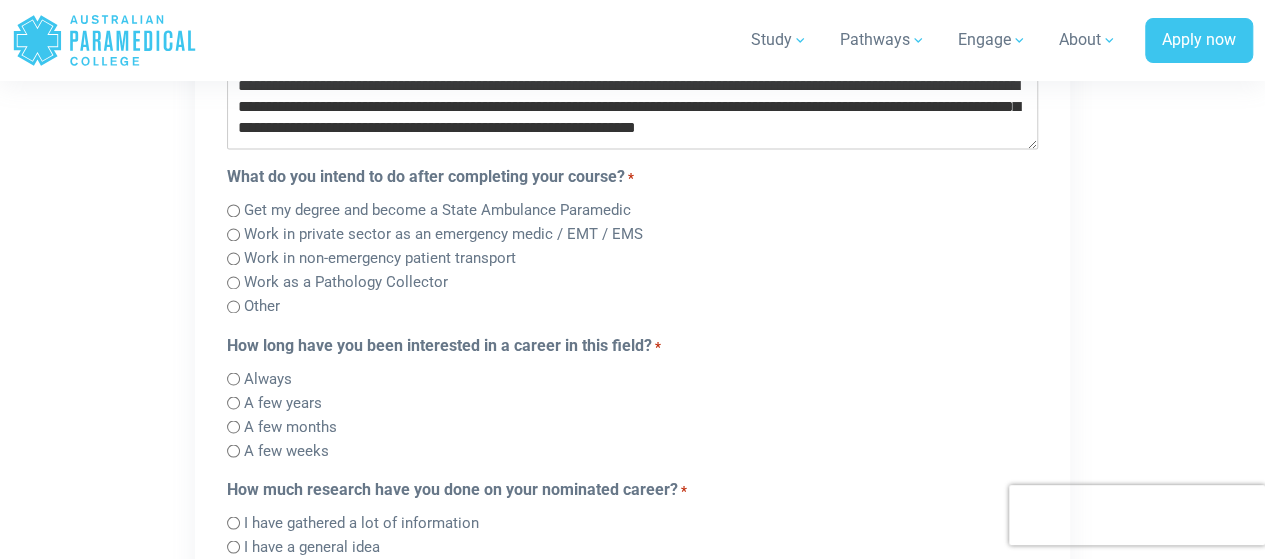 click on "Always" at bounding box center [632, 377] 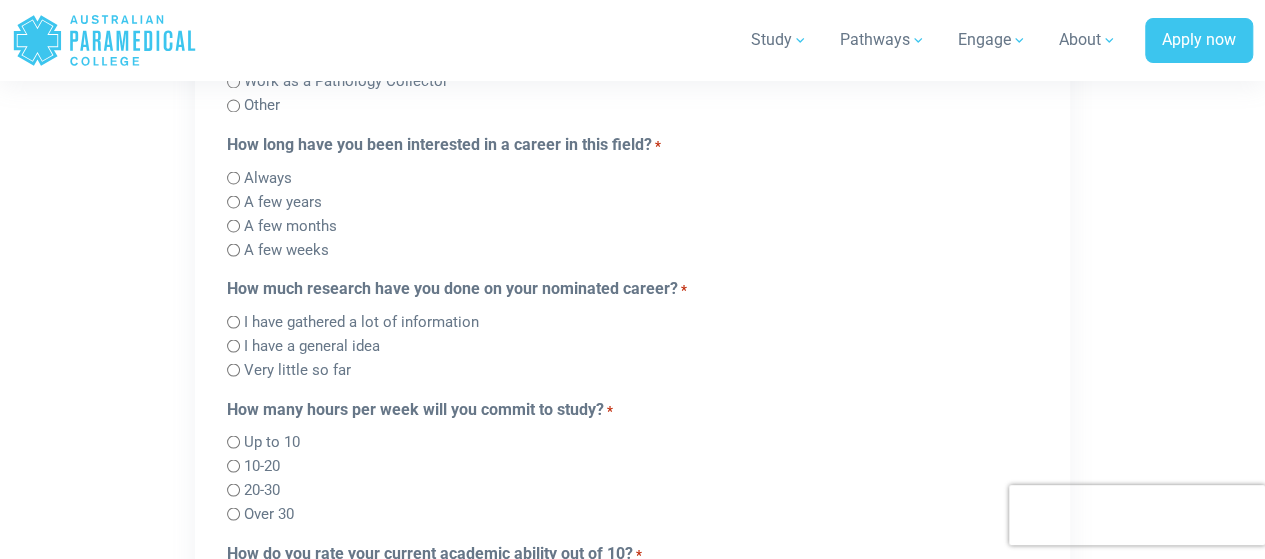 scroll, scrollTop: 1775, scrollLeft: 0, axis: vertical 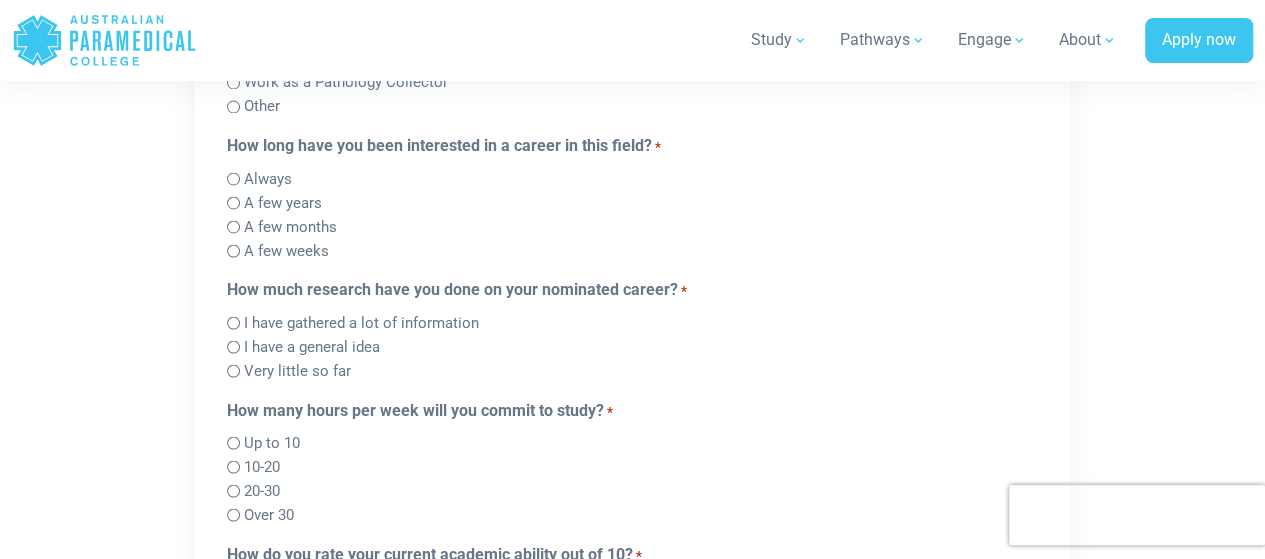 click on "I have a general idea" at bounding box center (312, 346) 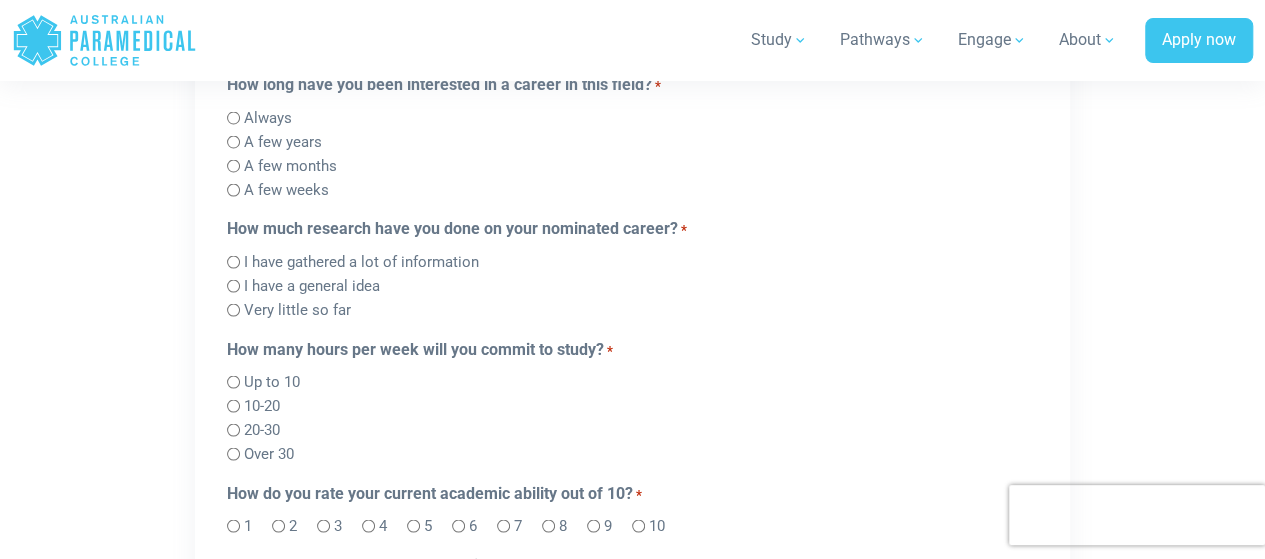 scroll, scrollTop: 1837, scrollLeft: 0, axis: vertical 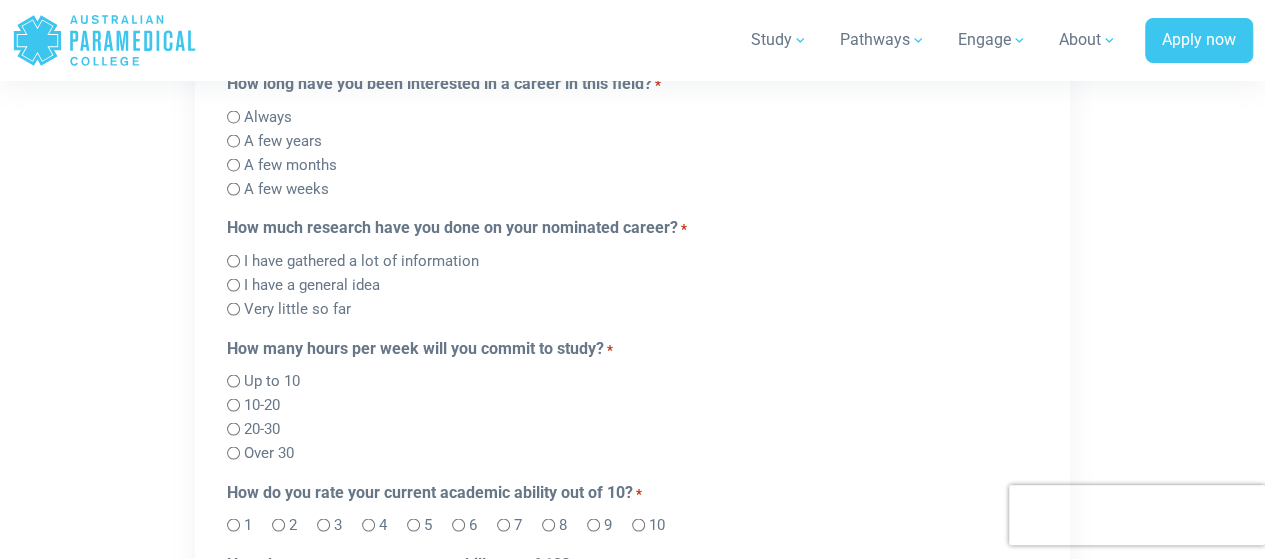 click on "10-20" at bounding box center (262, 404) 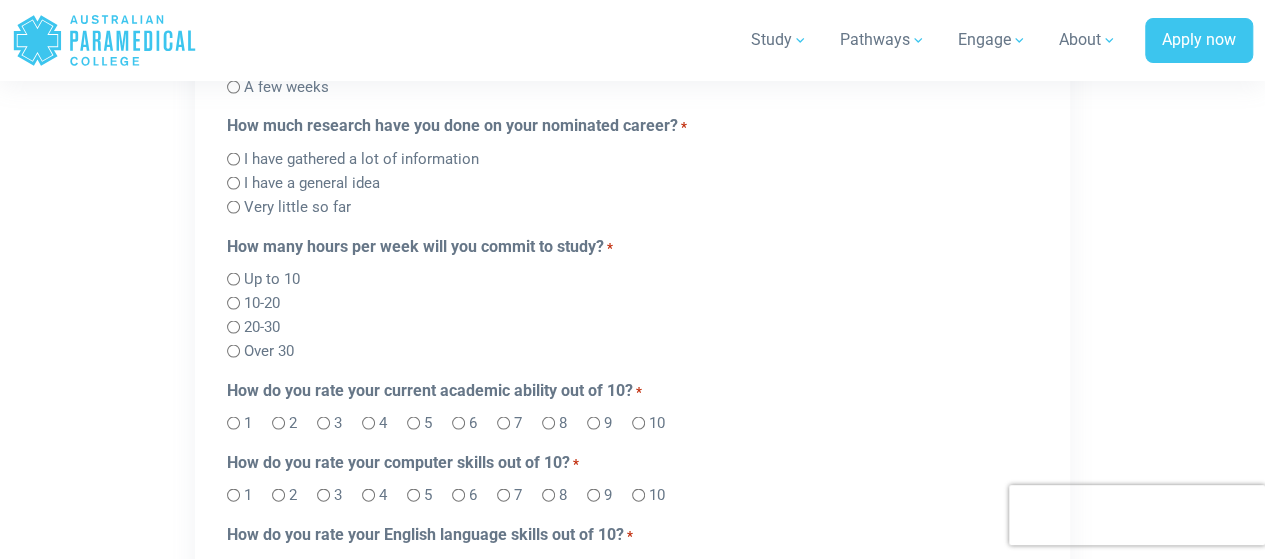 scroll, scrollTop: 1939, scrollLeft: 0, axis: vertical 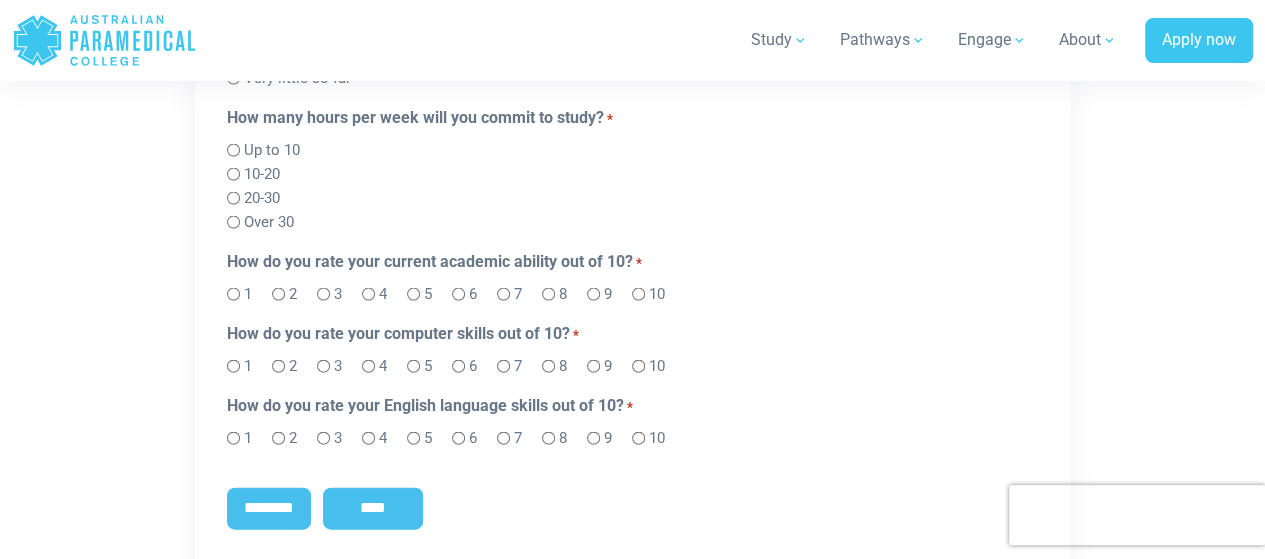 click on "9" at bounding box center (608, 438) 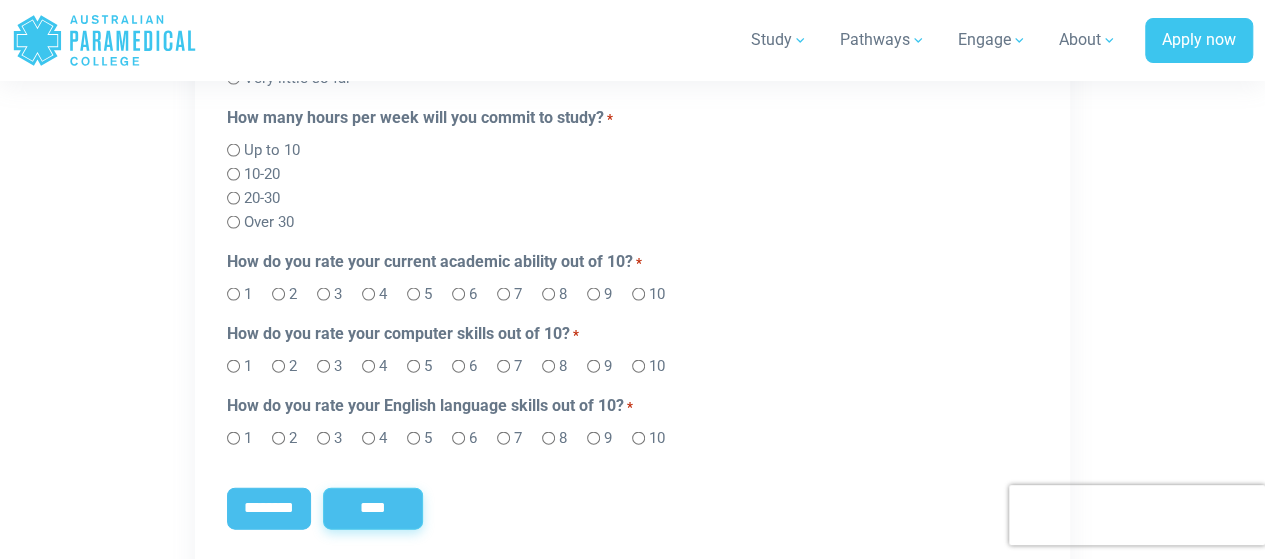 click on "****" at bounding box center [373, 509] 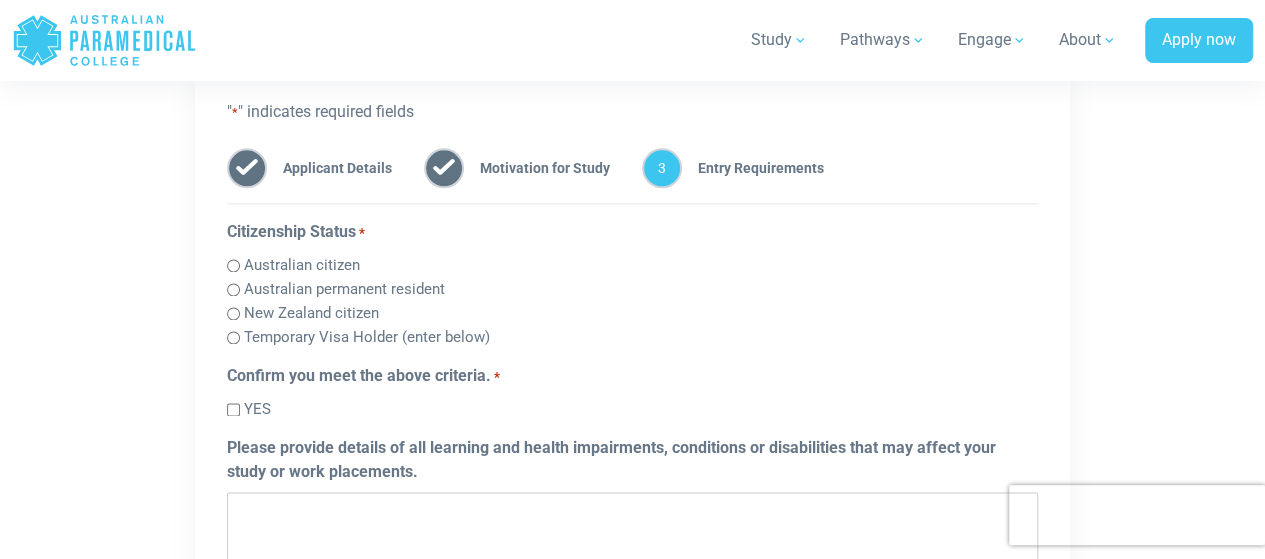 scroll, scrollTop: 0, scrollLeft: 0, axis: both 